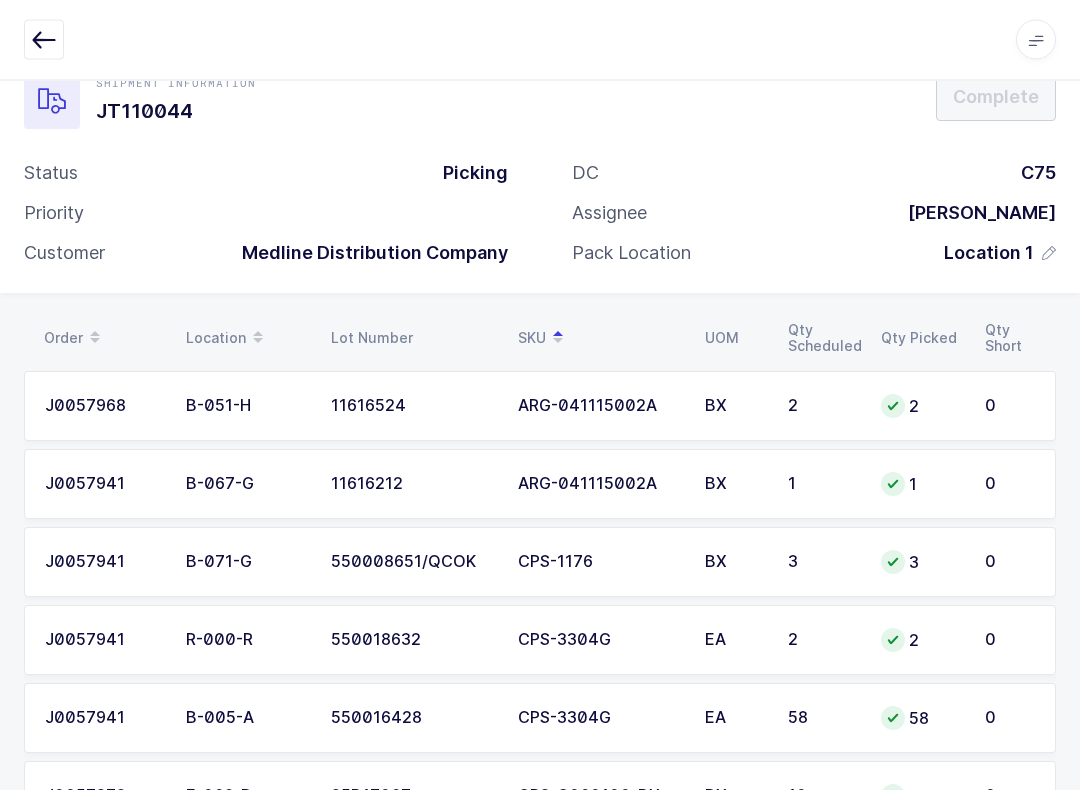 scroll, scrollTop: 0, scrollLeft: 0, axis: both 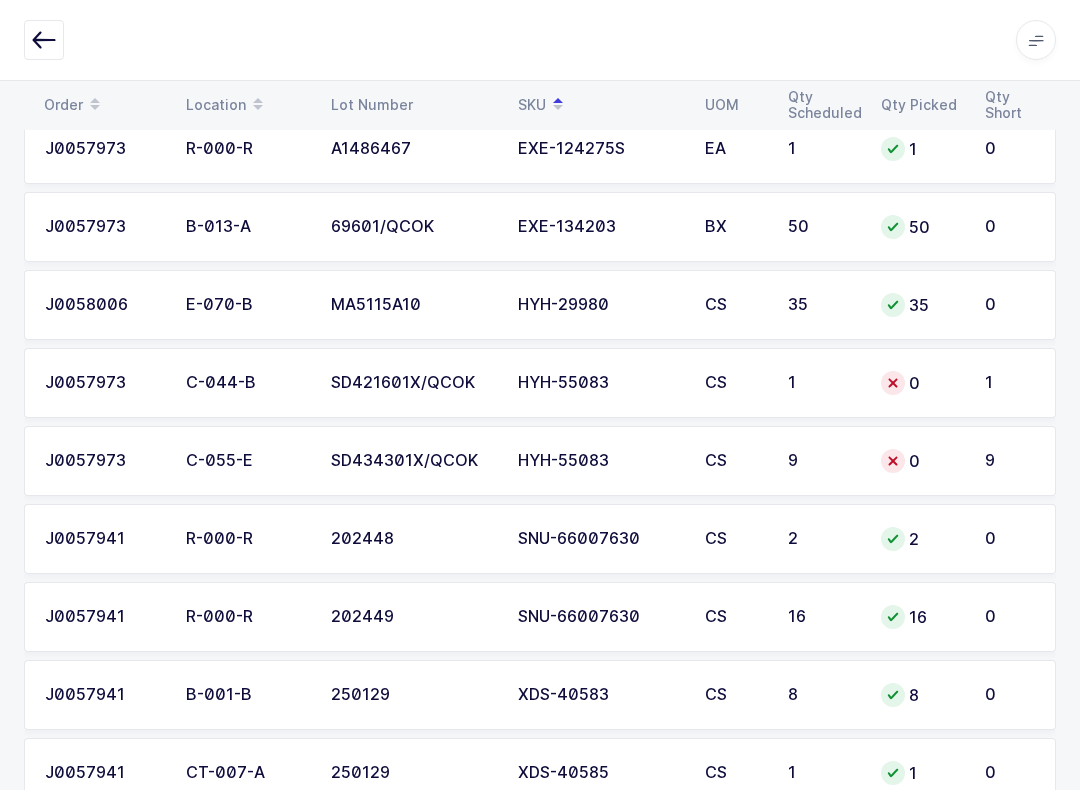click on "1" at bounding box center (1014, 383) 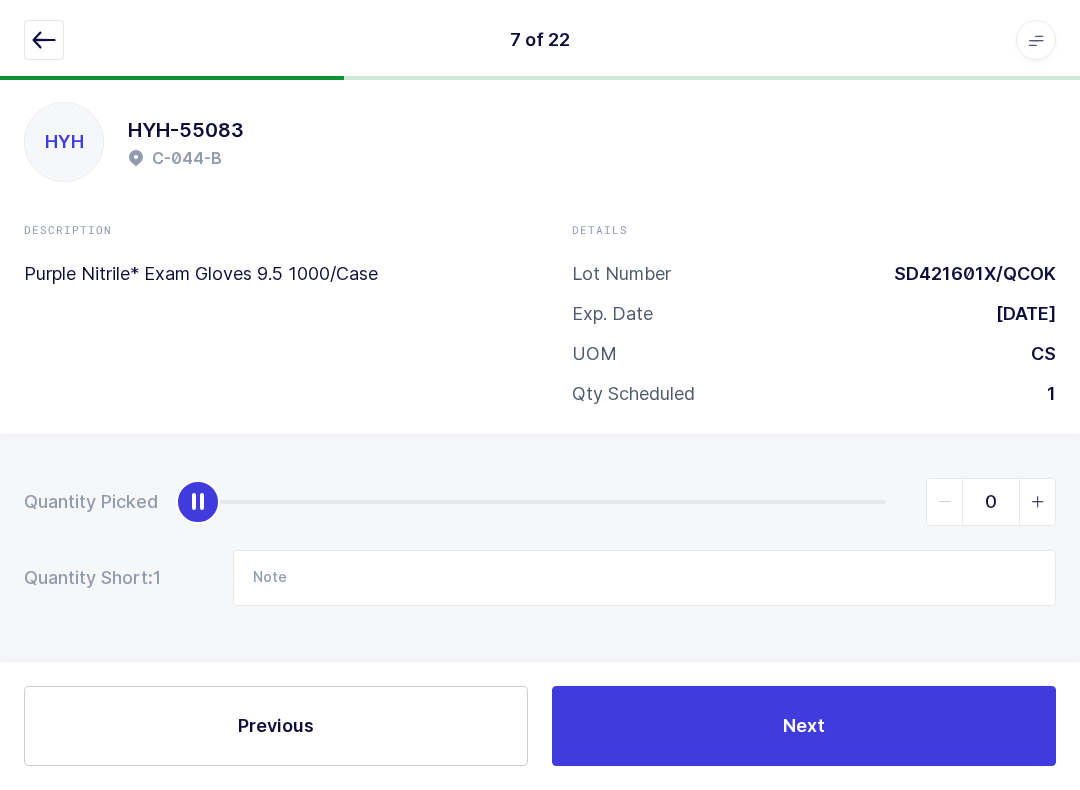 scroll, scrollTop: 20, scrollLeft: 0, axis: vertical 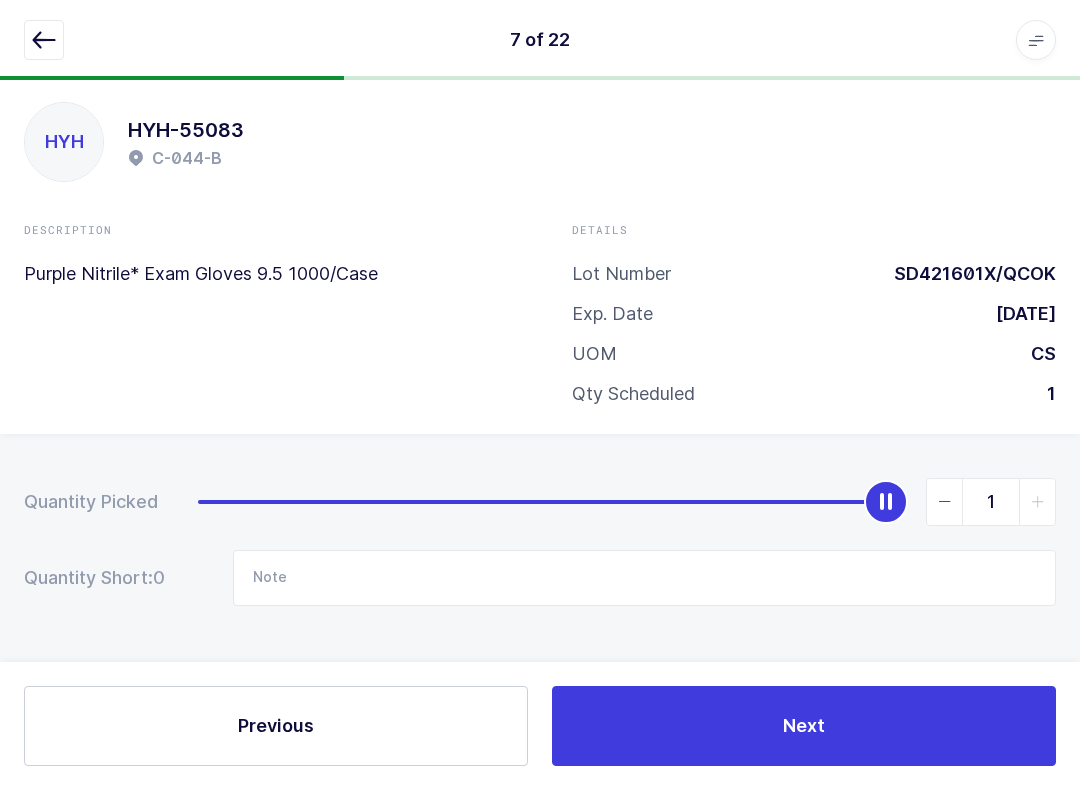click at bounding box center (44, 40) 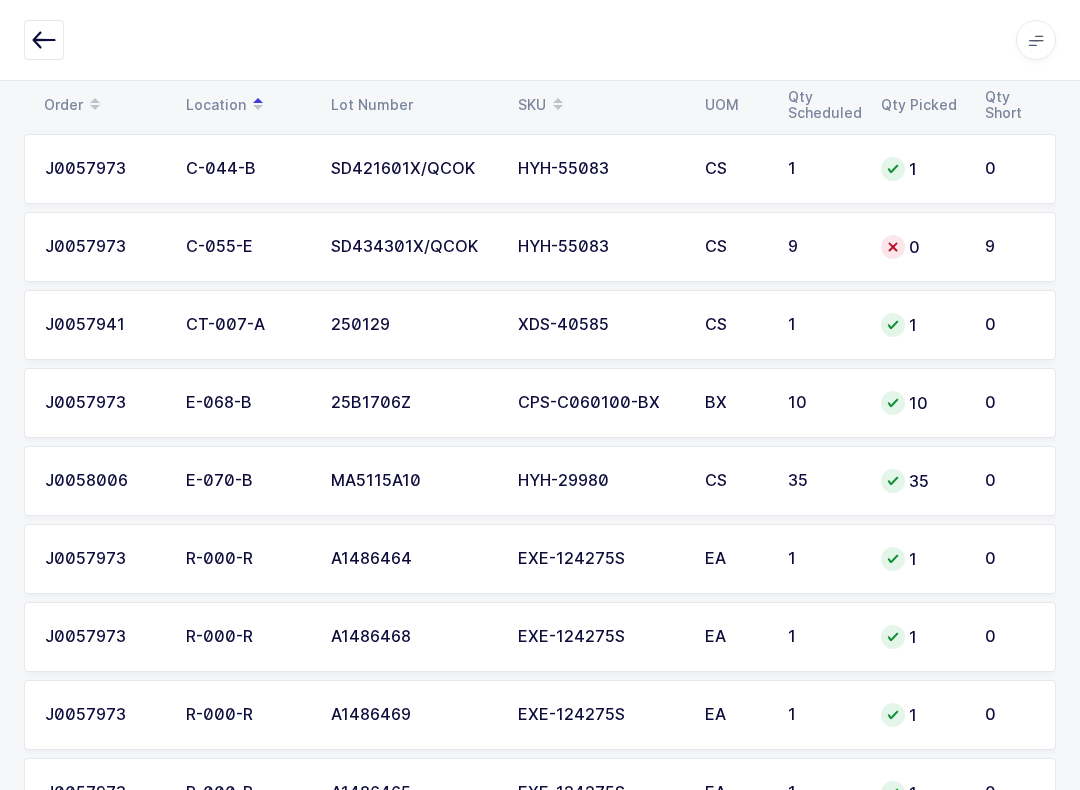 click on "9" at bounding box center [1014, 247] 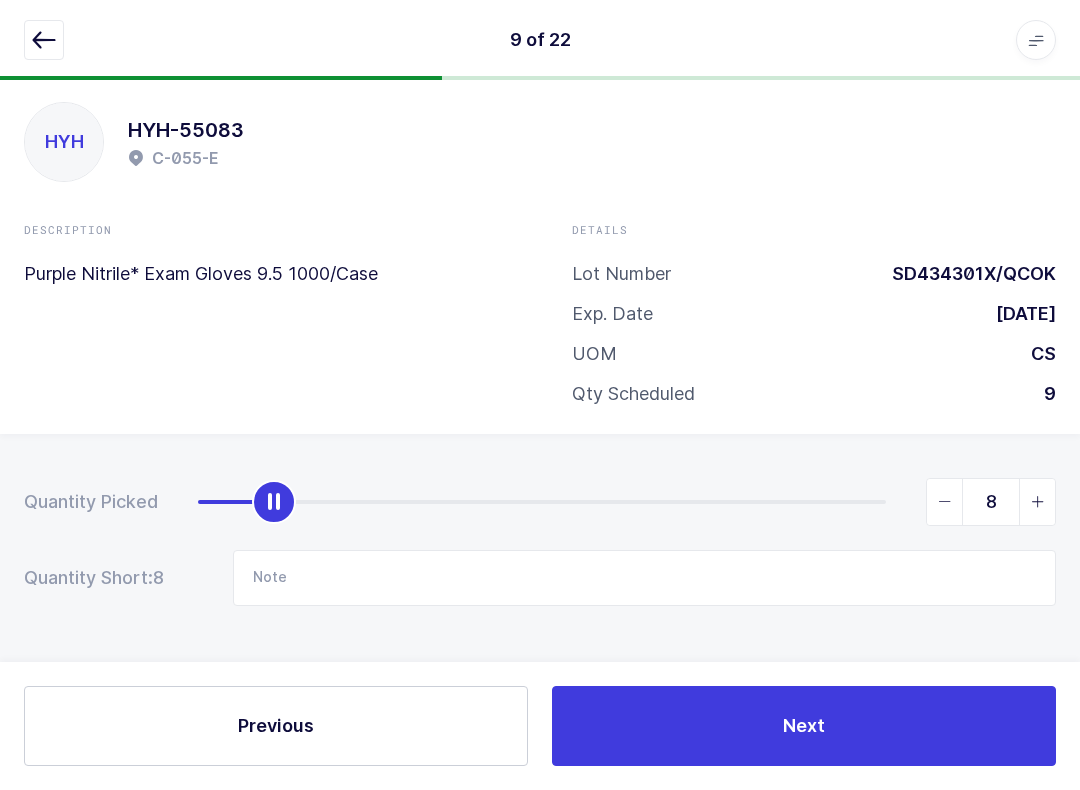 type on "9" 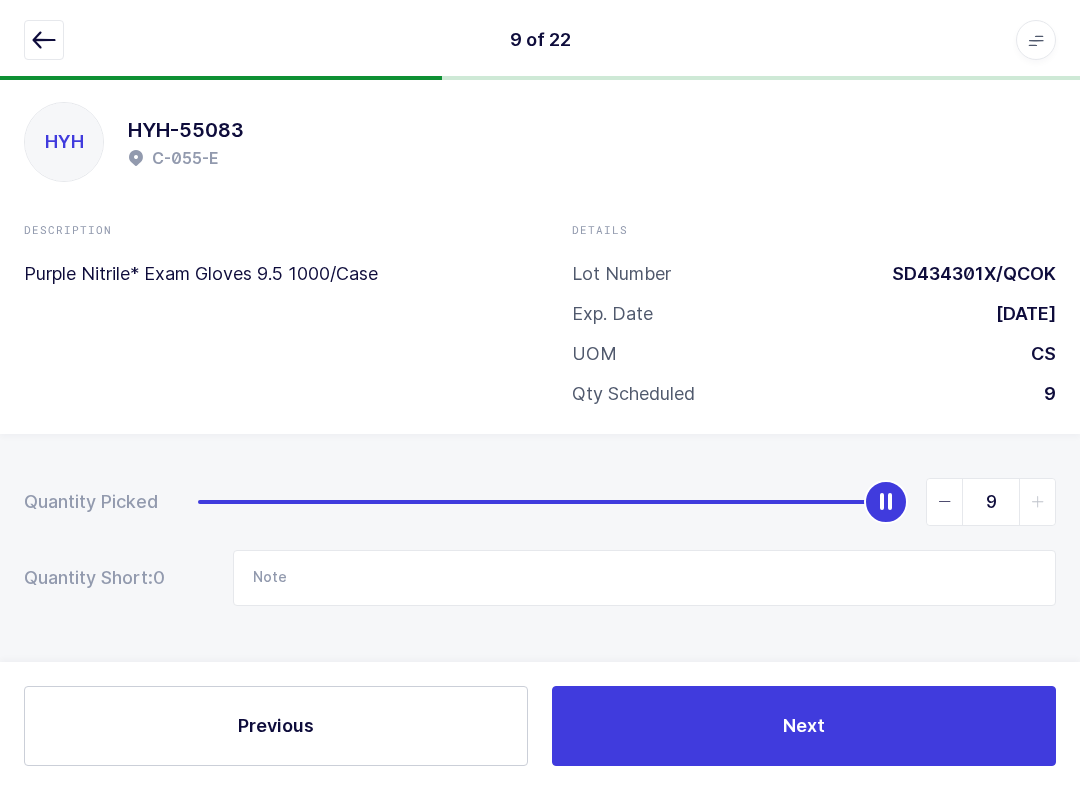 click on "Next" at bounding box center [804, 726] 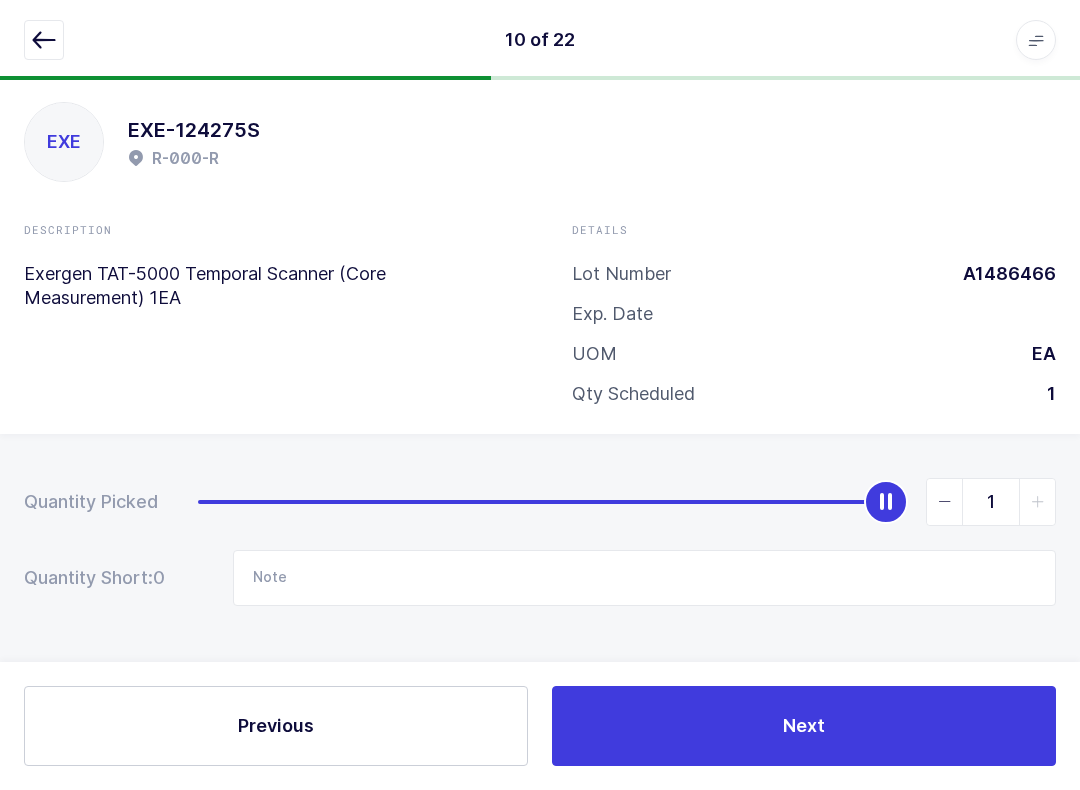 click at bounding box center (44, 40) 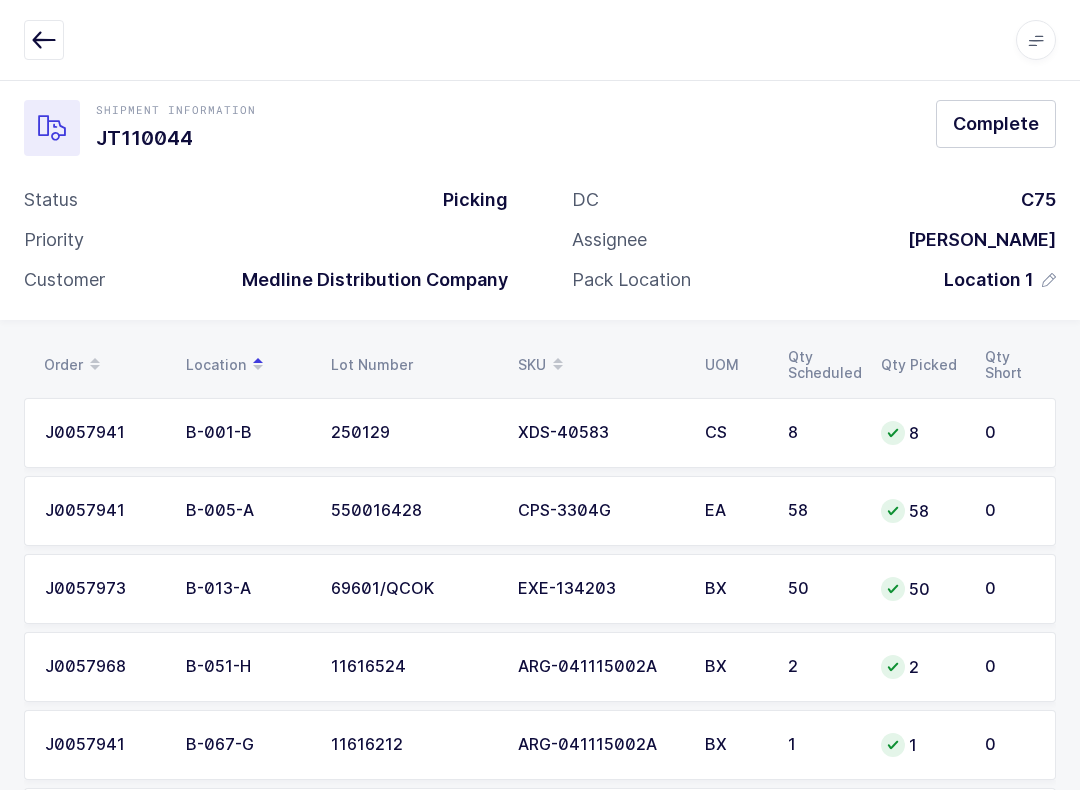 click on "Complete" at bounding box center (996, 123) 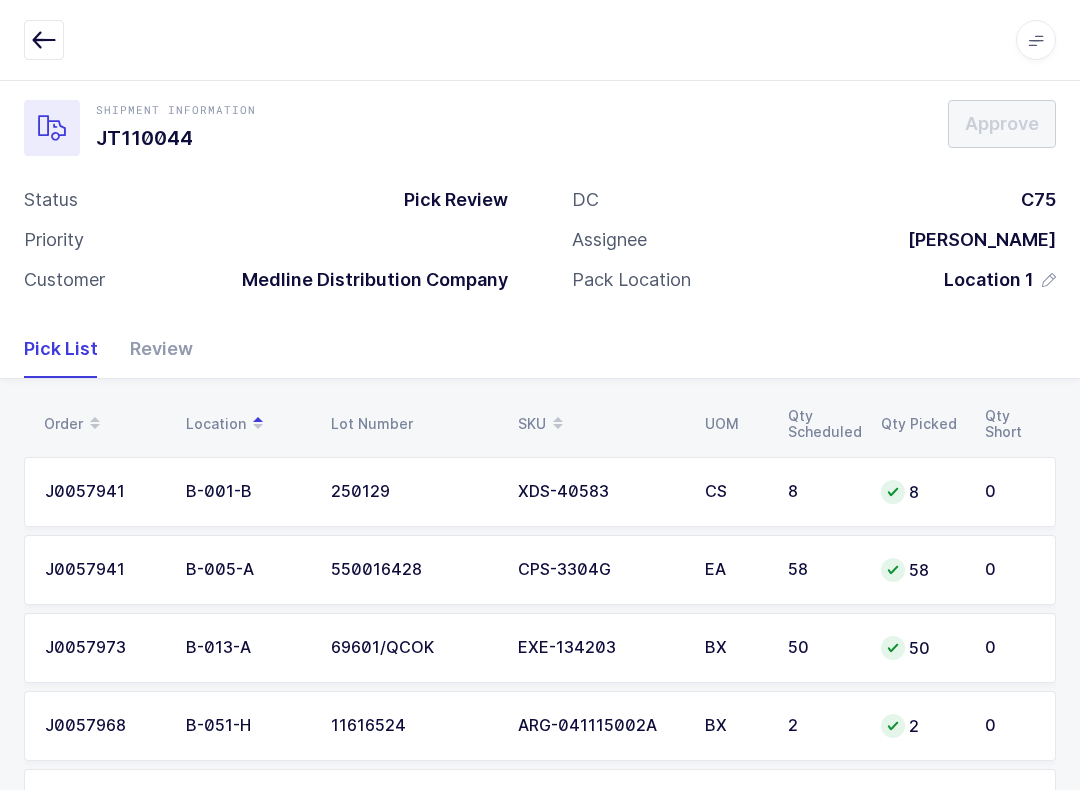 click on "Review" at bounding box center [153, 349] 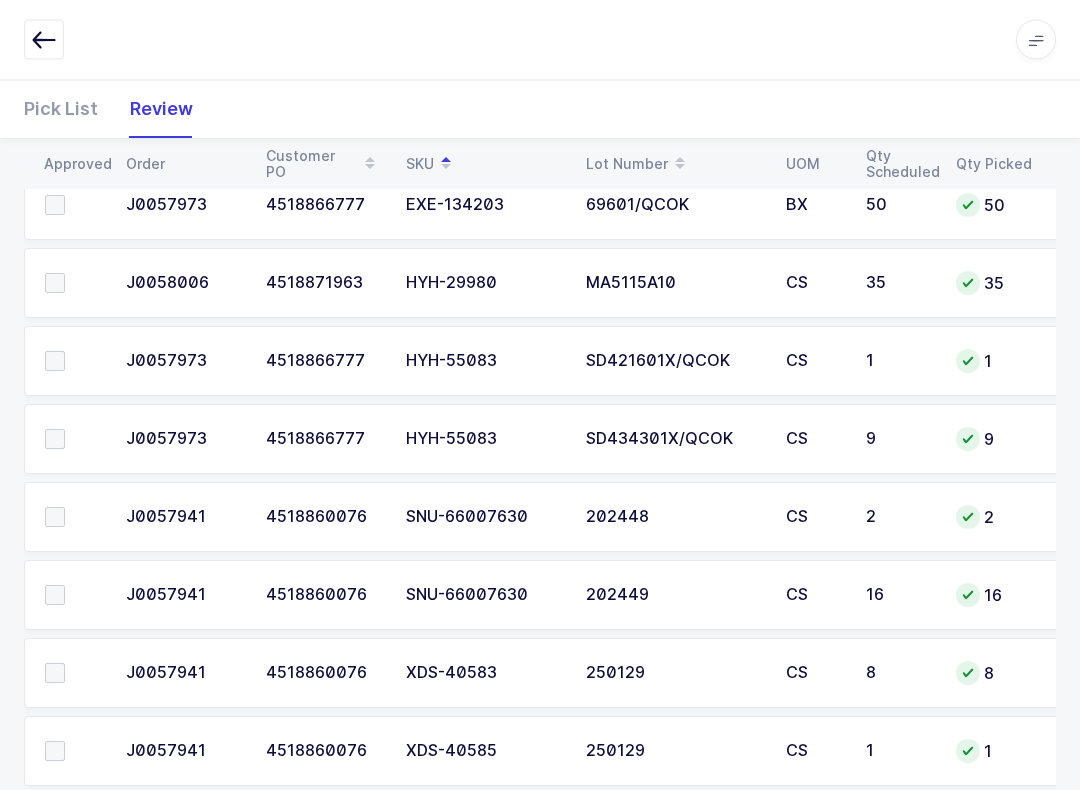 scroll, scrollTop: 1440, scrollLeft: 0, axis: vertical 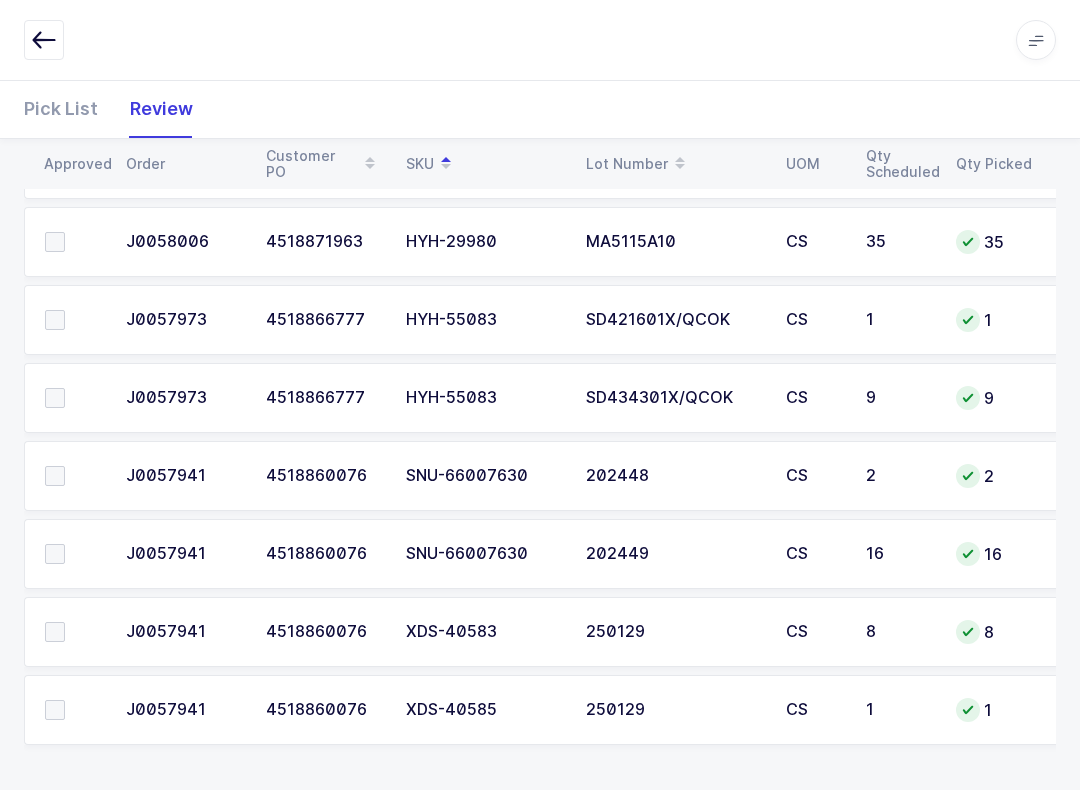 click at bounding box center (55, 710) 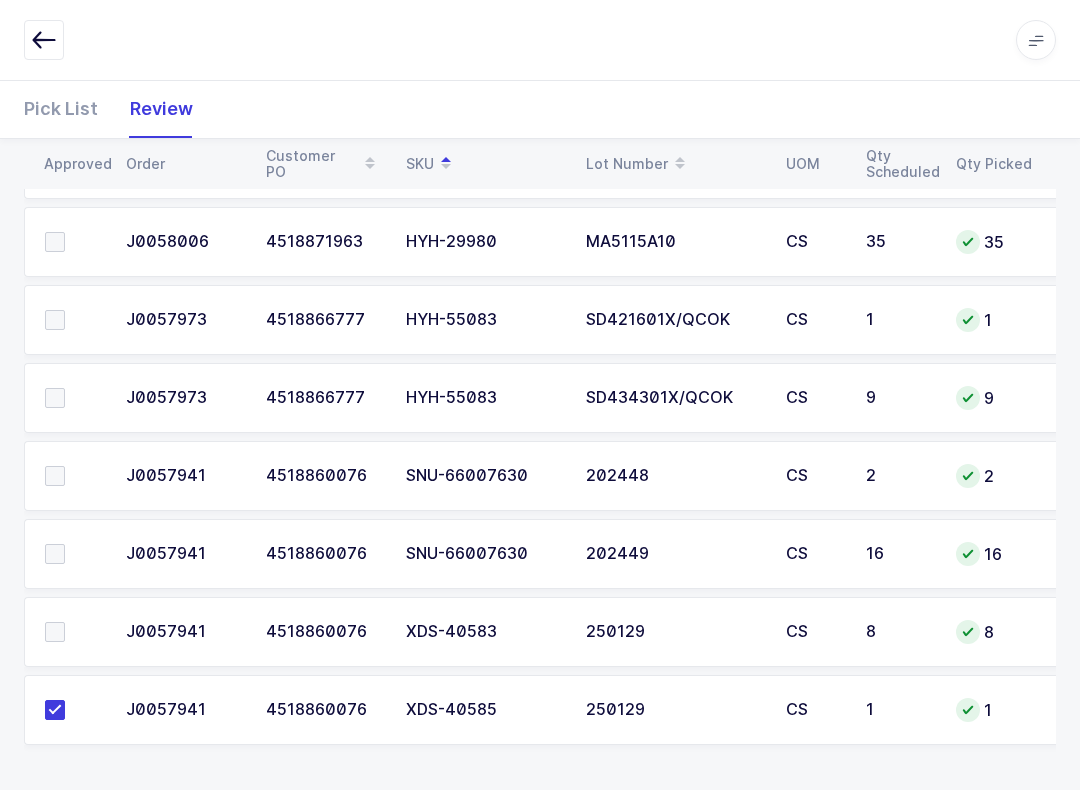 scroll, scrollTop: 0, scrollLeft: 0, axis: both 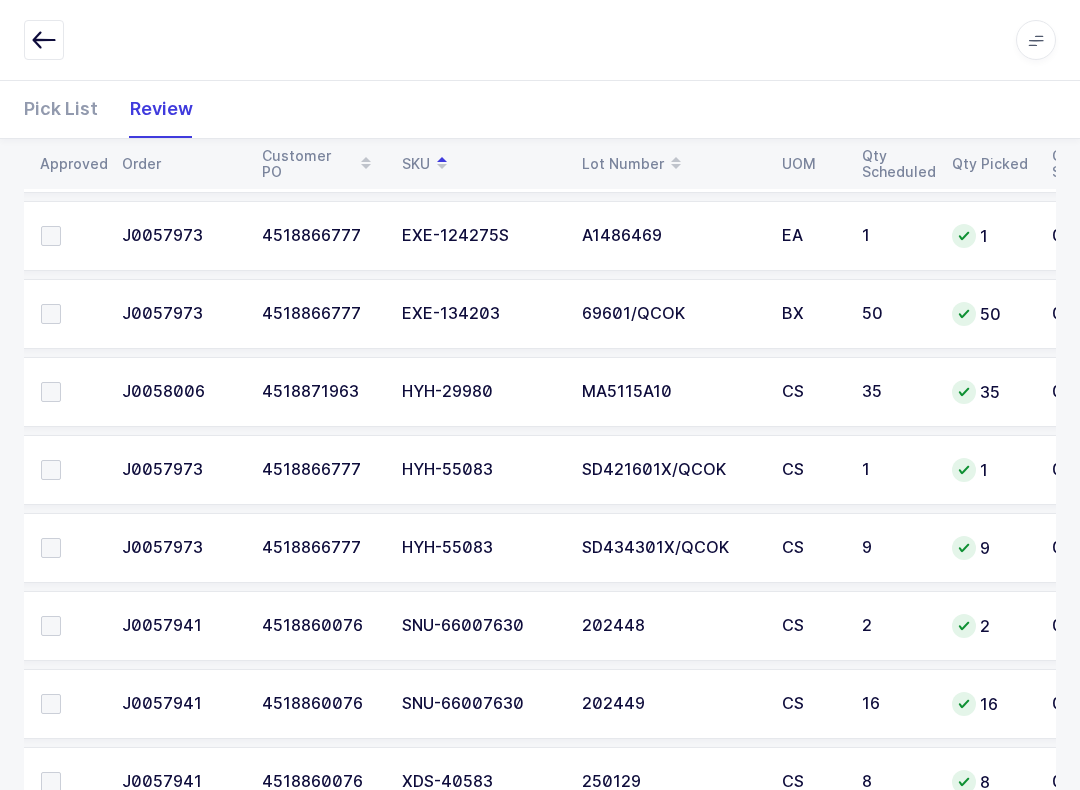 click at bounding box center (51, 392) 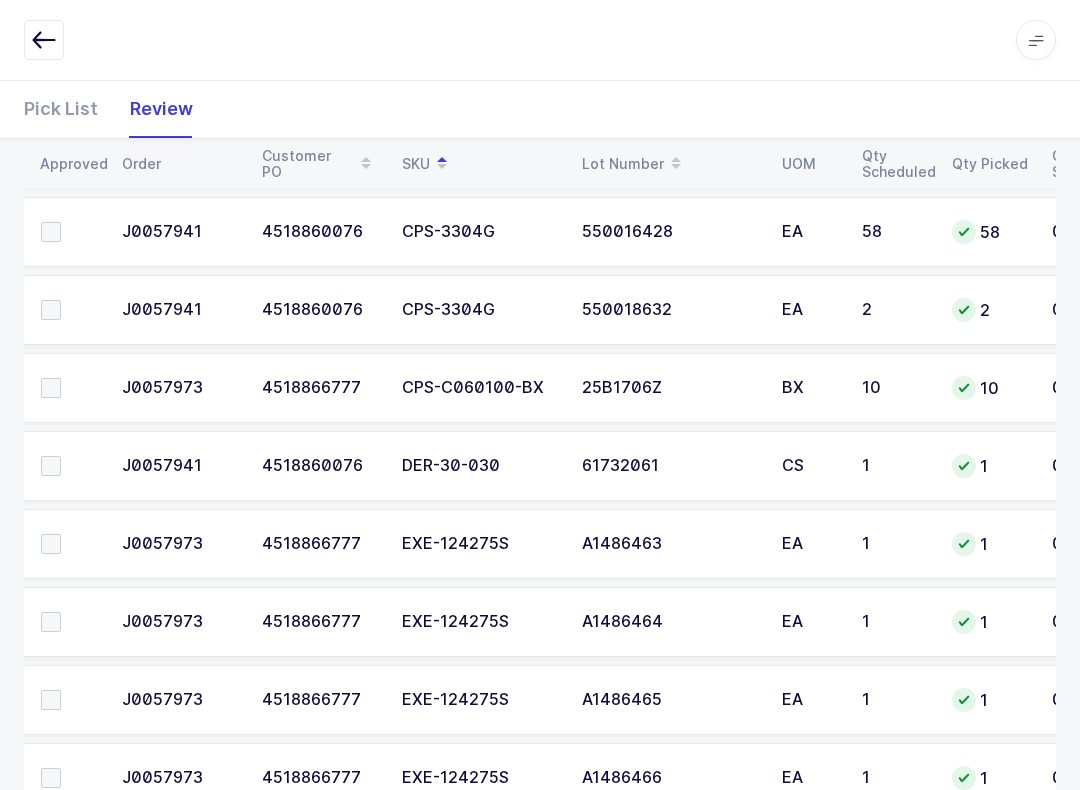 scroll, scrollTop: 511, scrollLeft: 0, axis: vertical 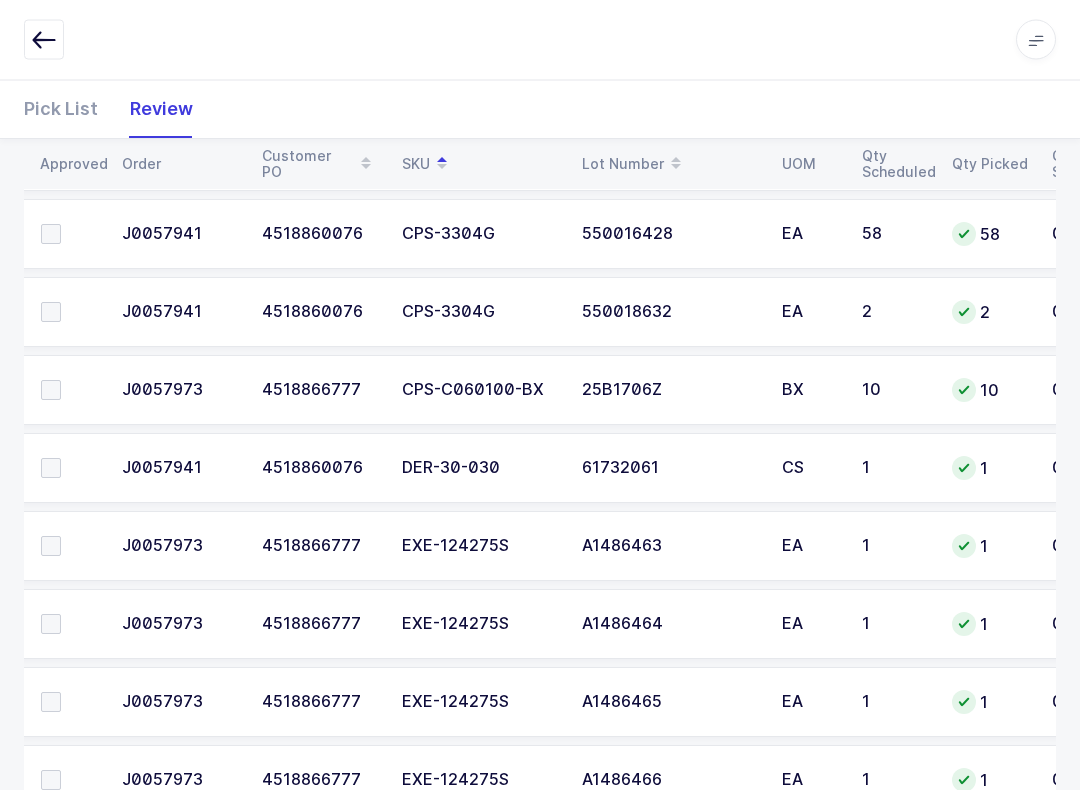 click at bounding box center (51, 391) 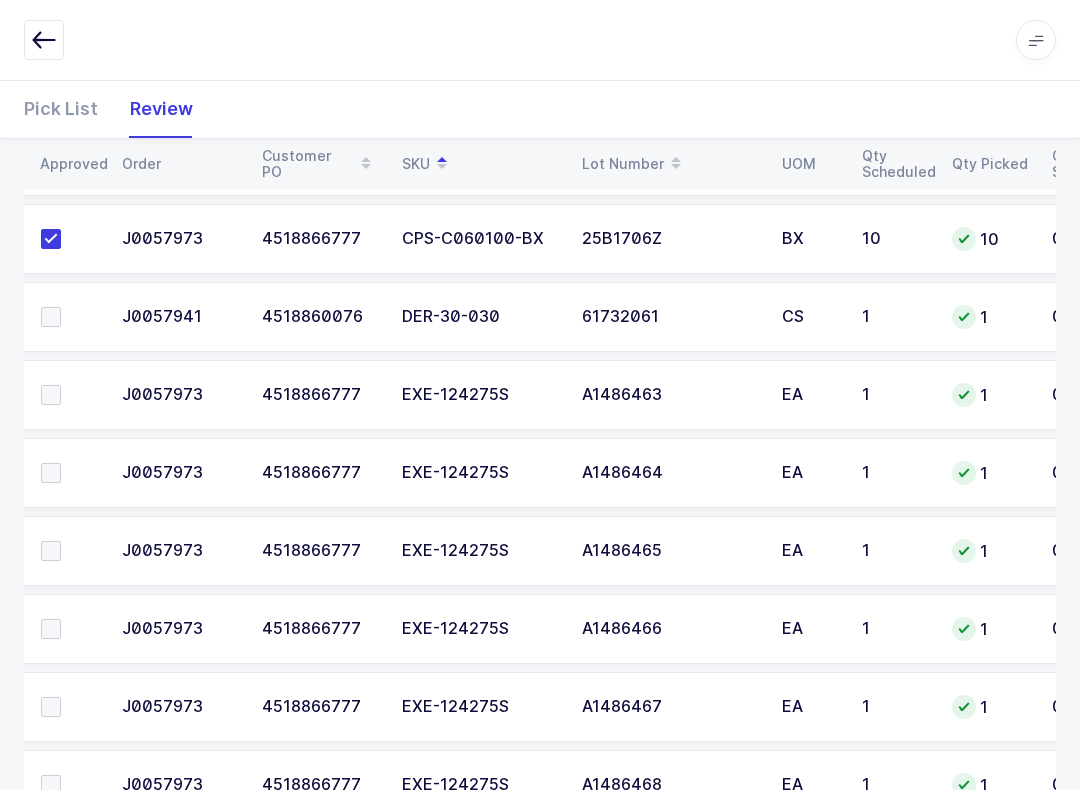 scroll, scrollTop: 658, scrollLeft: 0, axis: vertical 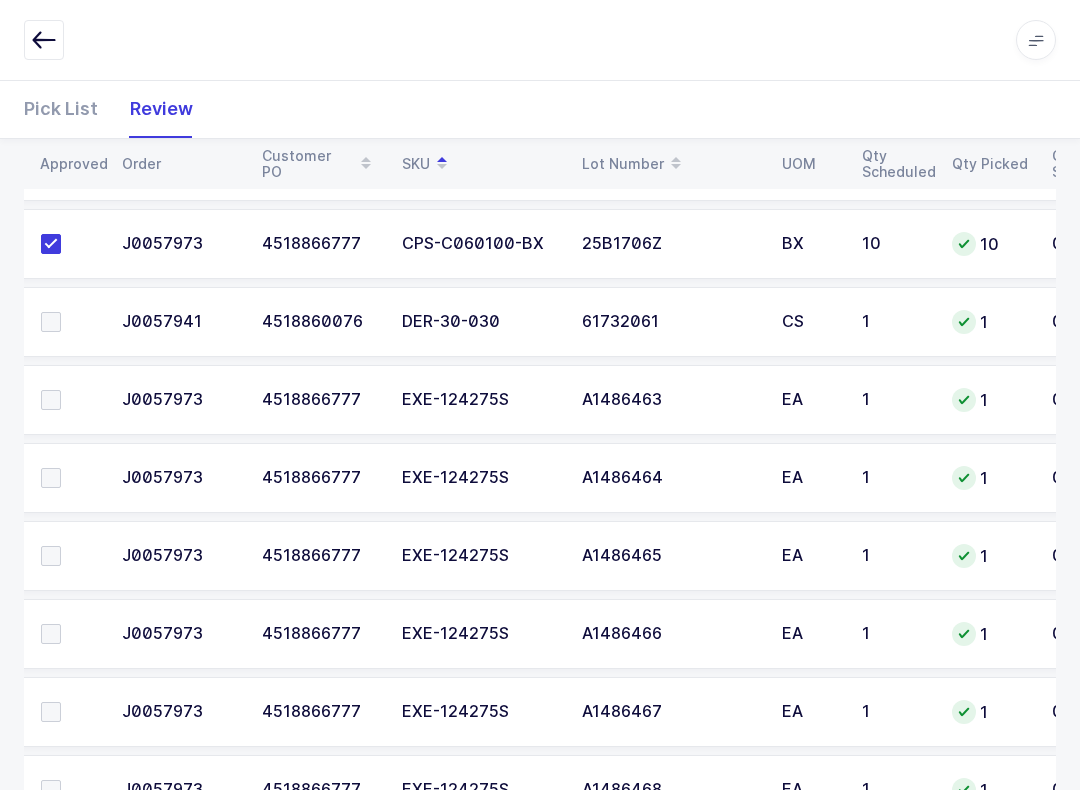 click at bounding box center (51, 322) 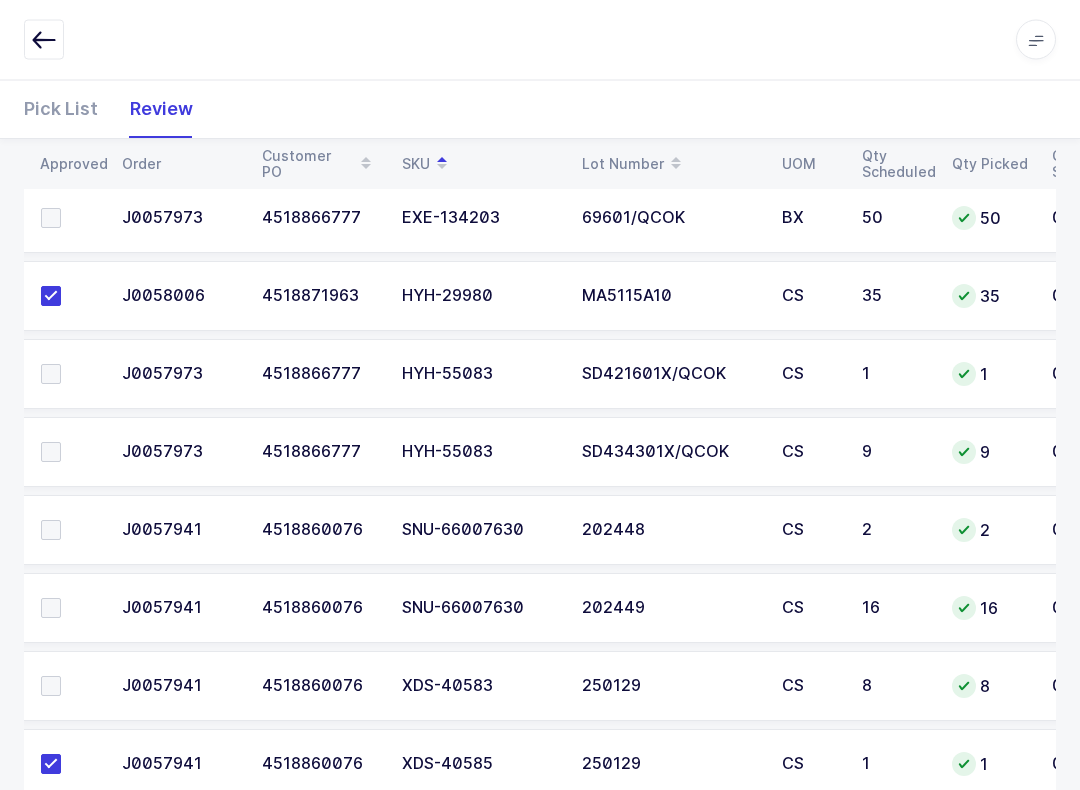 scroll, scrollTop: 1417, scrollLeft: 0, axis: vertical 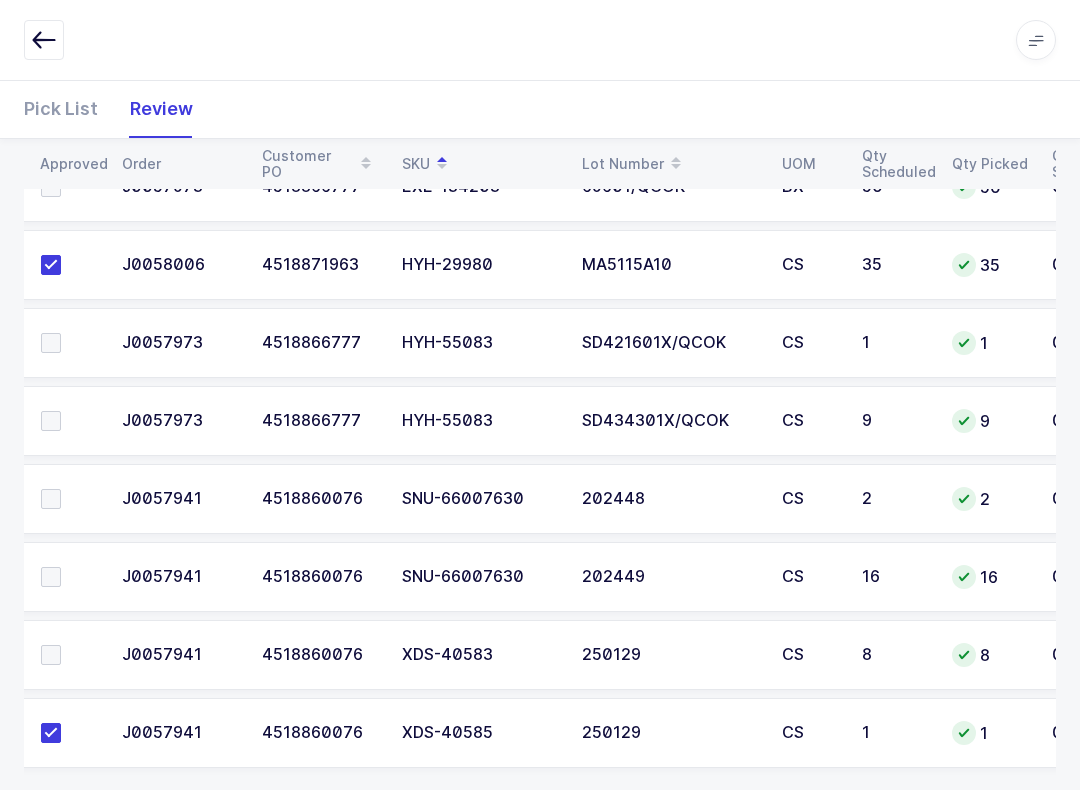 click at bounding box center [69, 577] 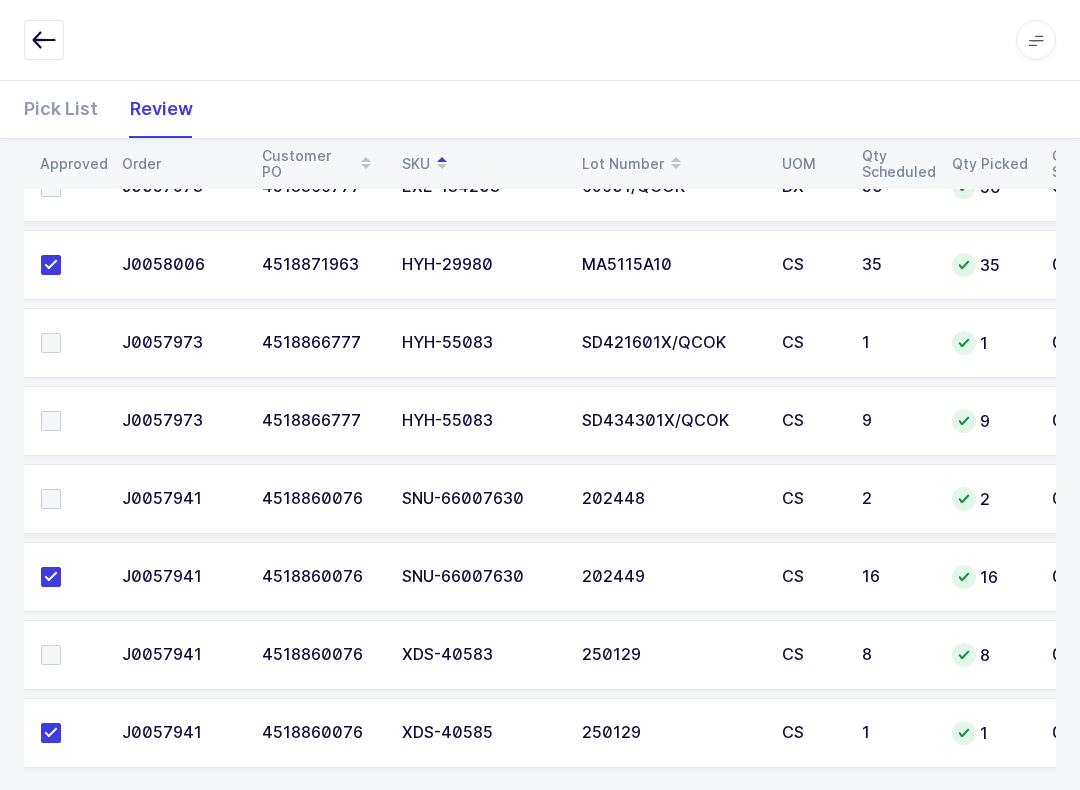 click at bounding box center (51, 499) 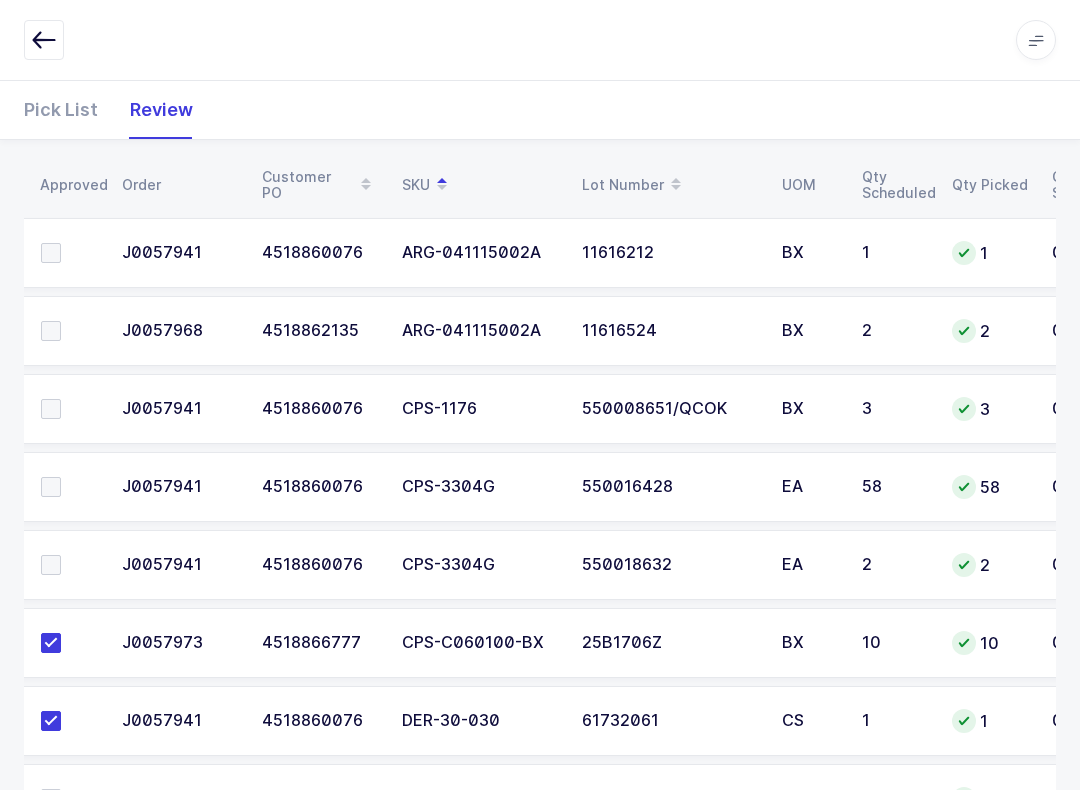 scroll, scrollTop: 244, scrollLeft: 0, axis: vertical 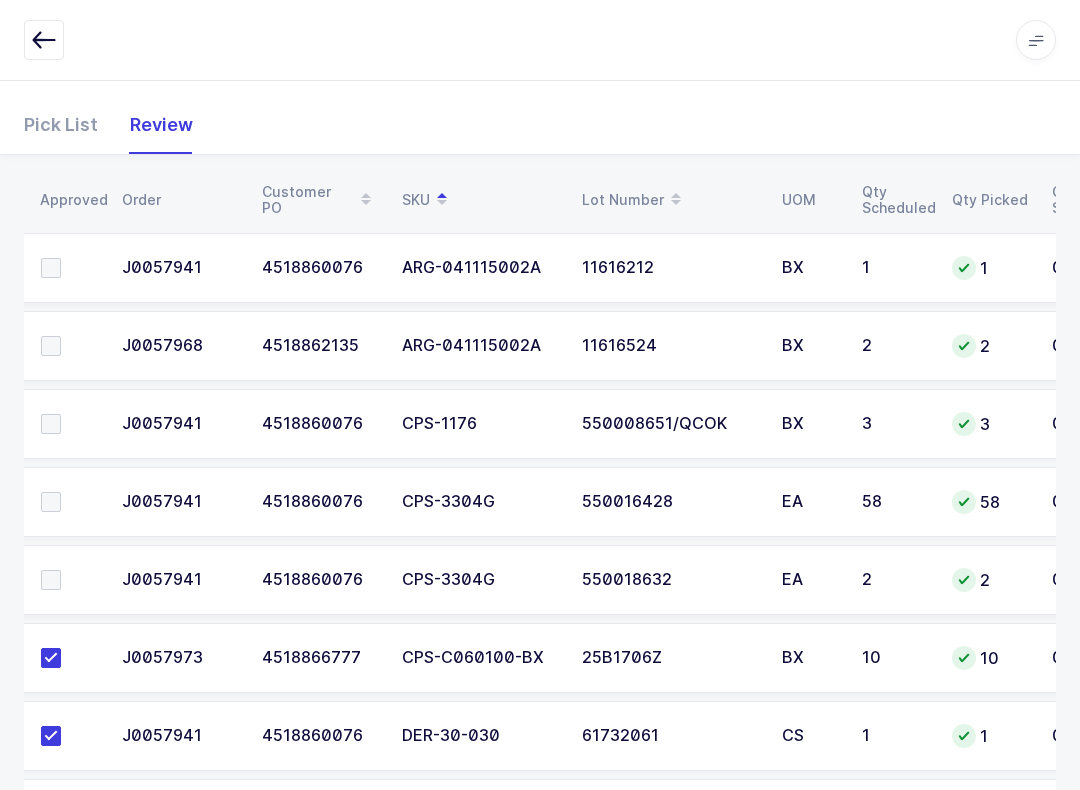 click at bounding box center (51, 580) 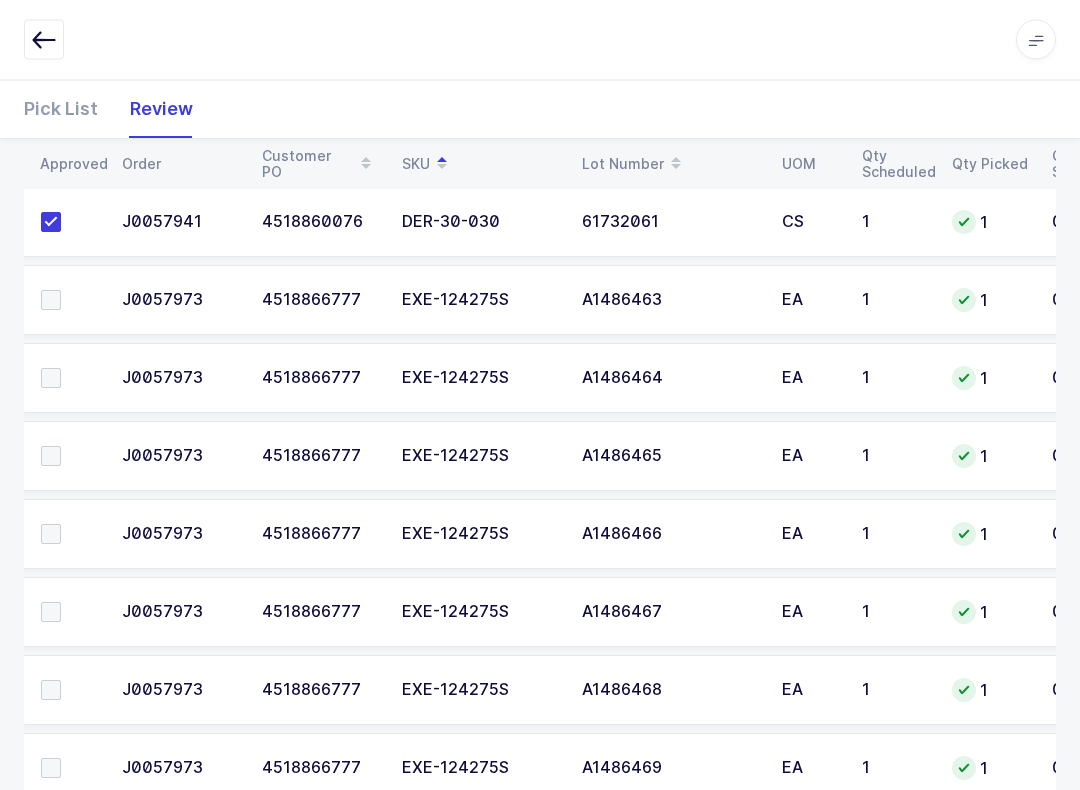 scroll, scrollTop: 831, scrollLeft: 0, axis: vertical 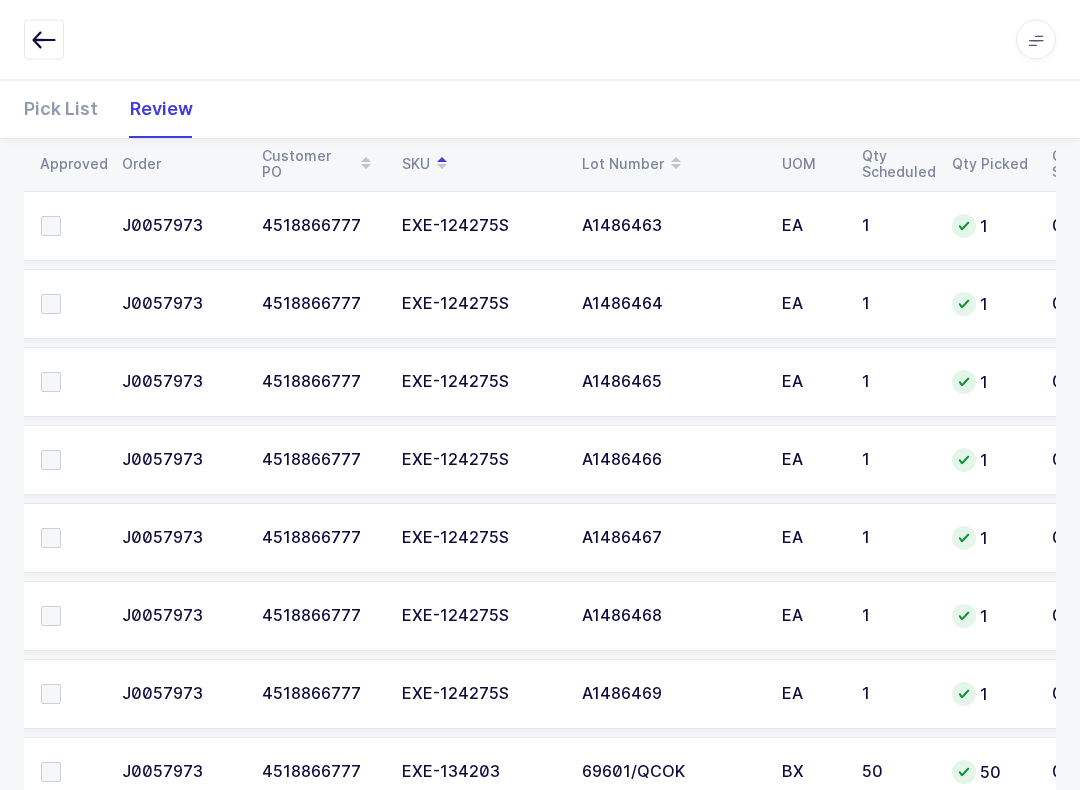 click at bounding box center (51, 695) 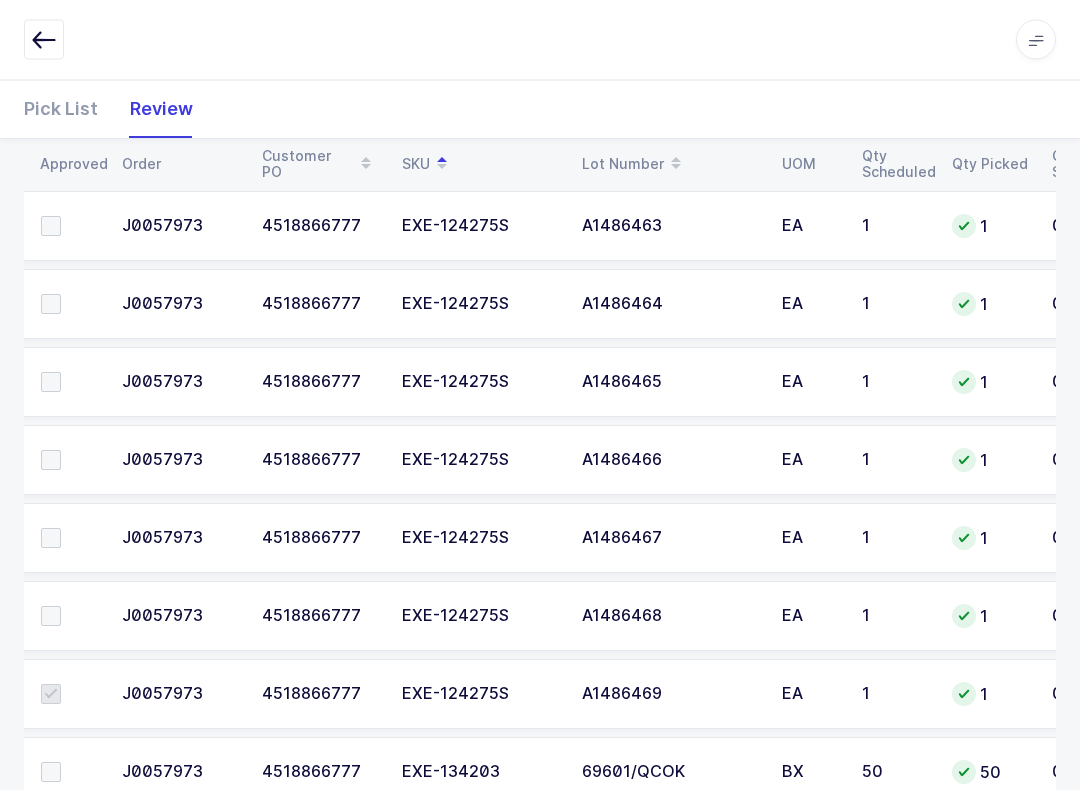 scroll, scrollTop: 832, scrollLeft: 0, axis: vertical 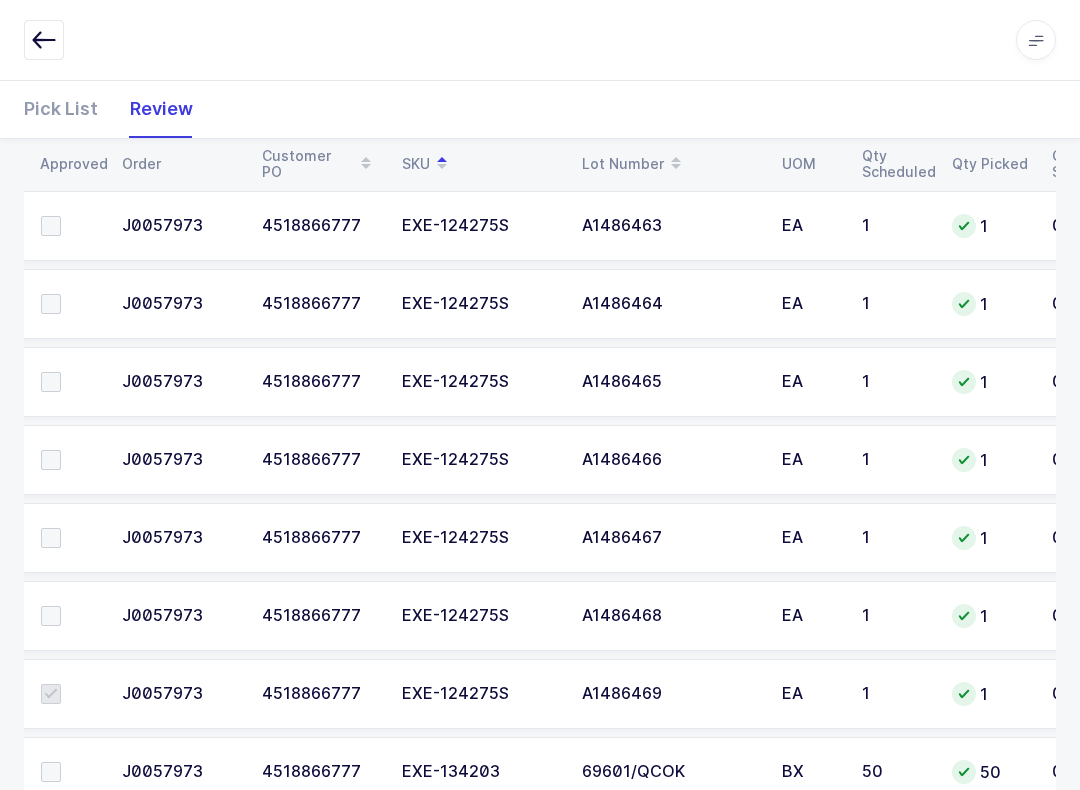 click at bounding box center [69, 616] 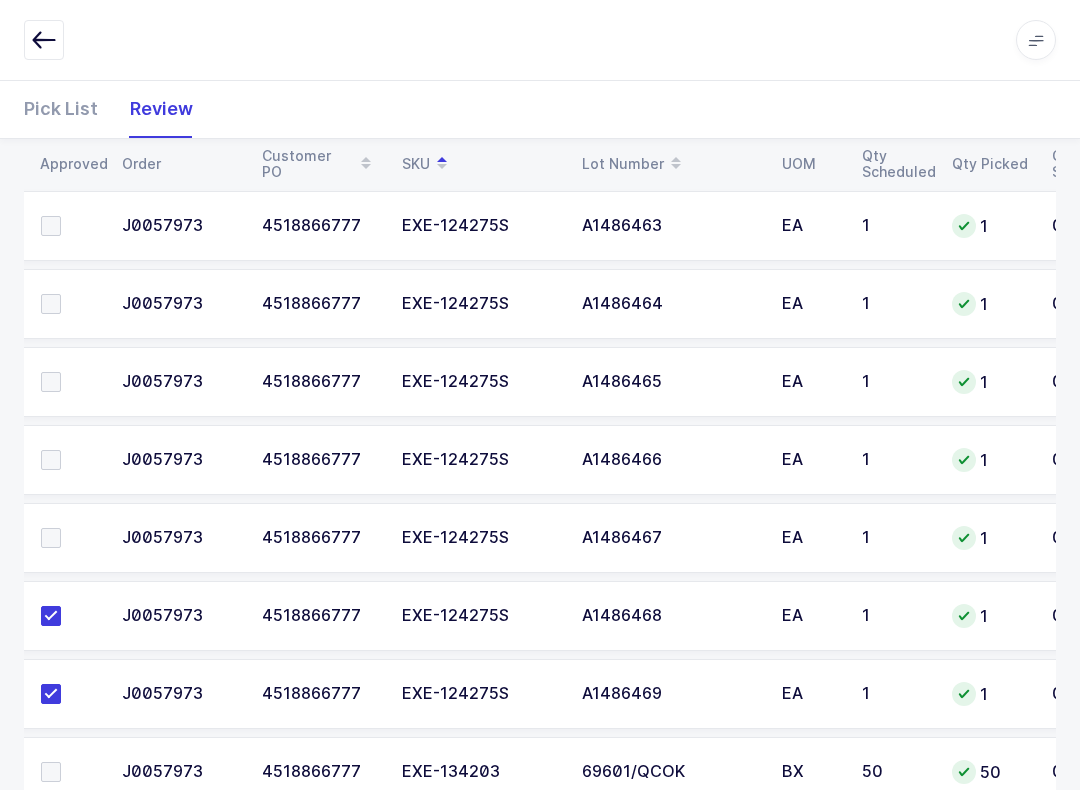 click at bounding box center (51, 538) 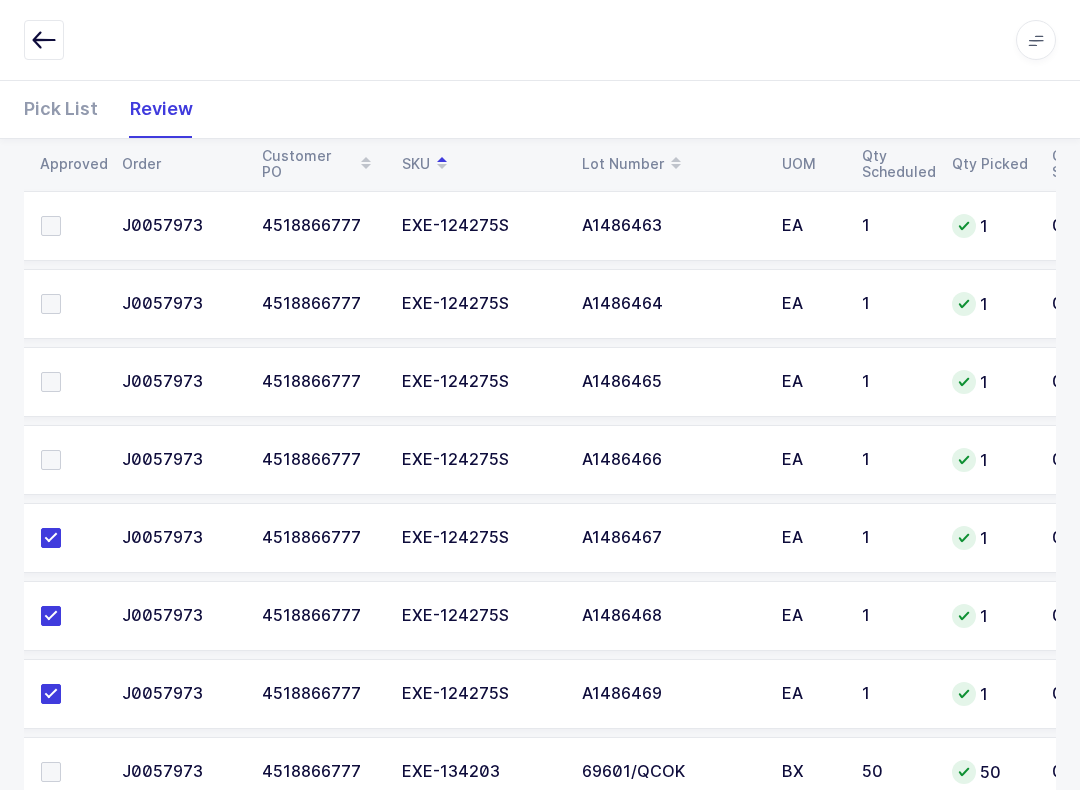 click at bounding box center (69, 460) 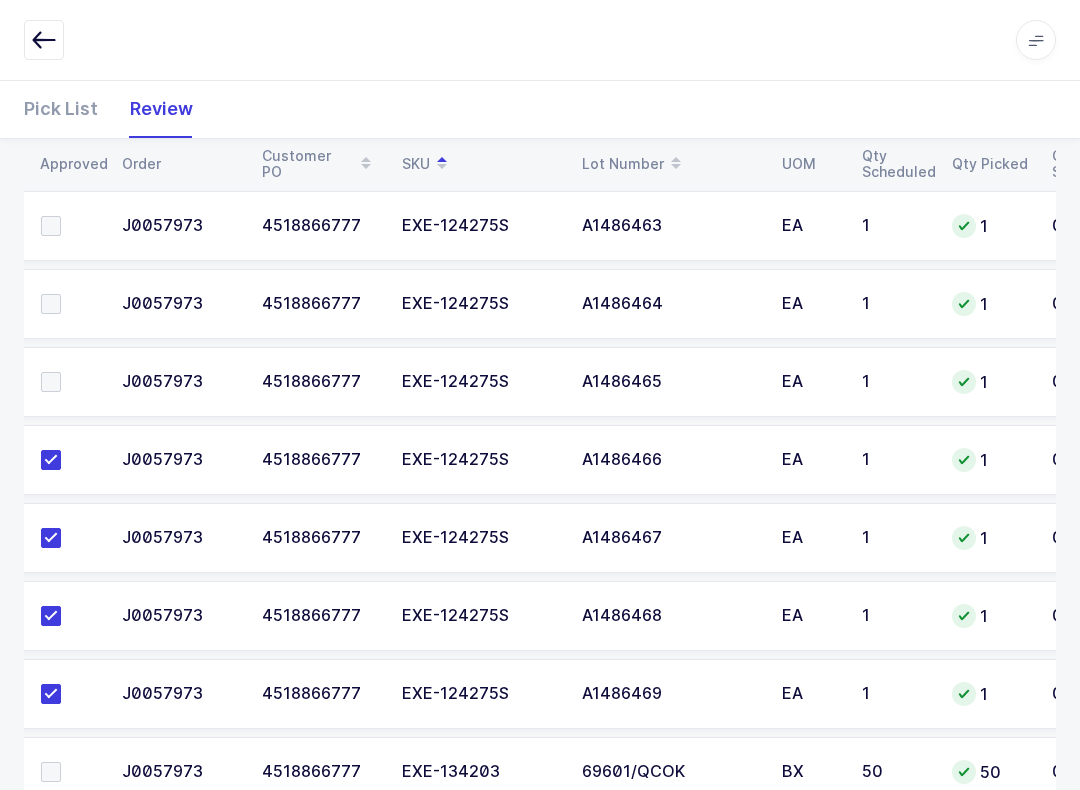 click at bounding box center (69, 382) 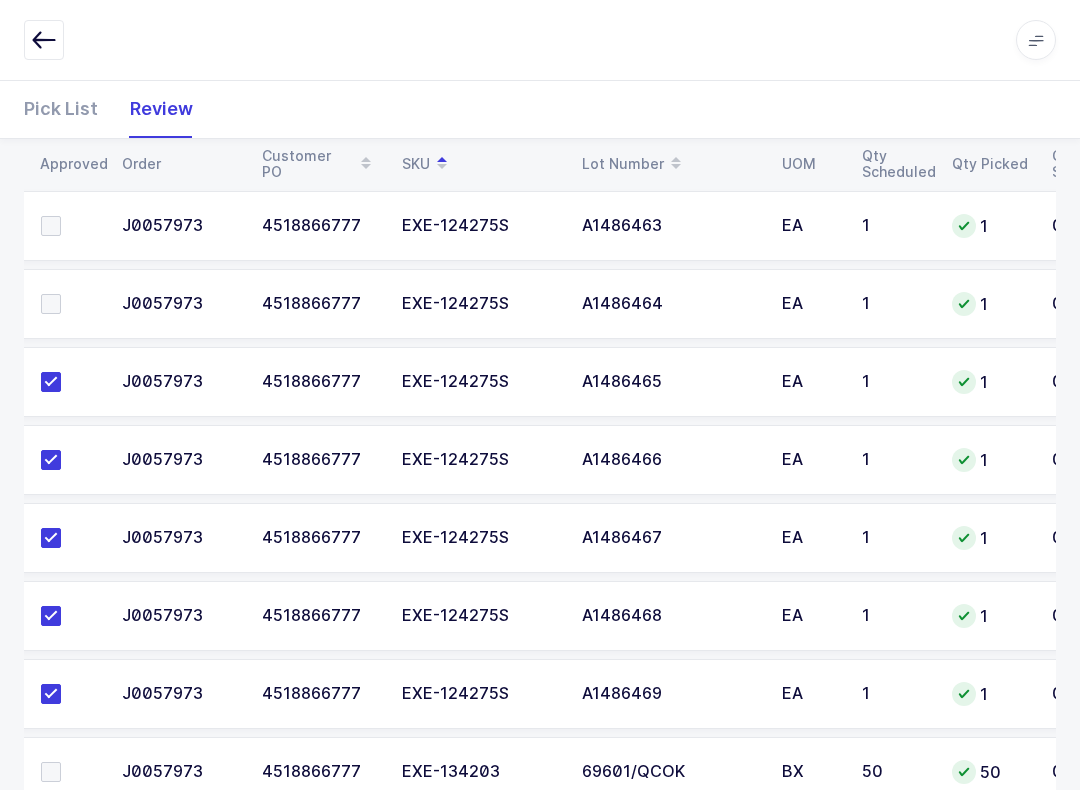 click at bounding box center (51, 304) 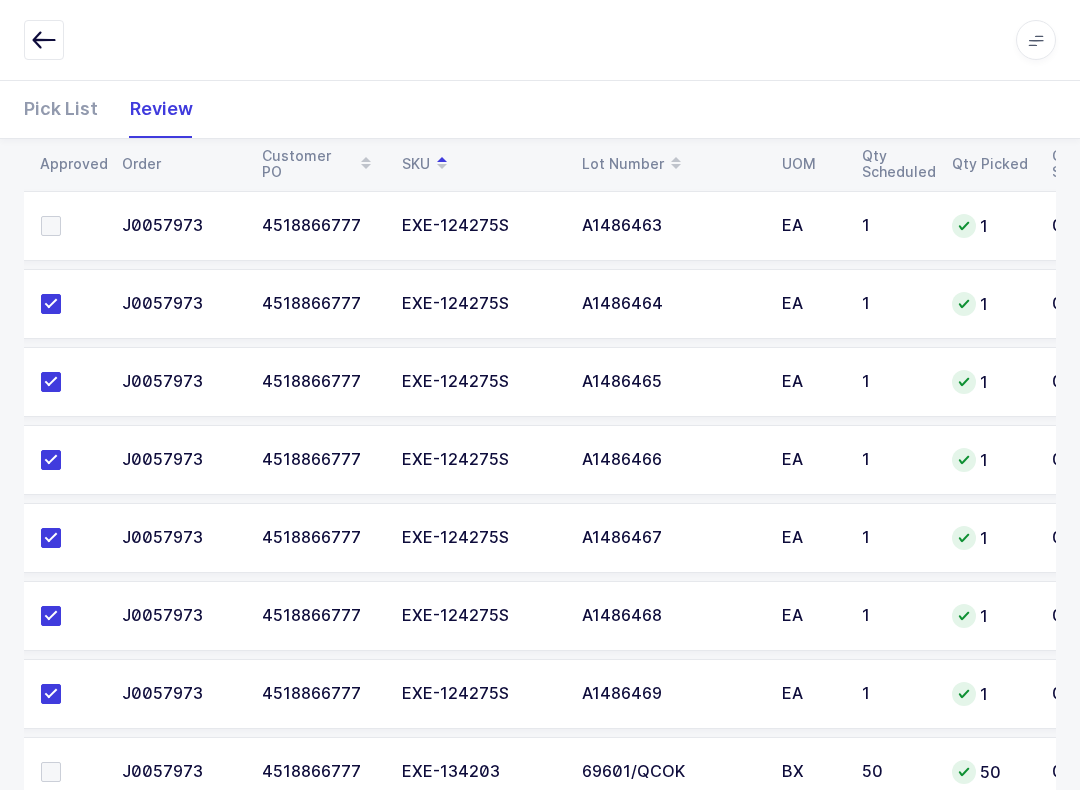 click at bounding box center (69, 226) 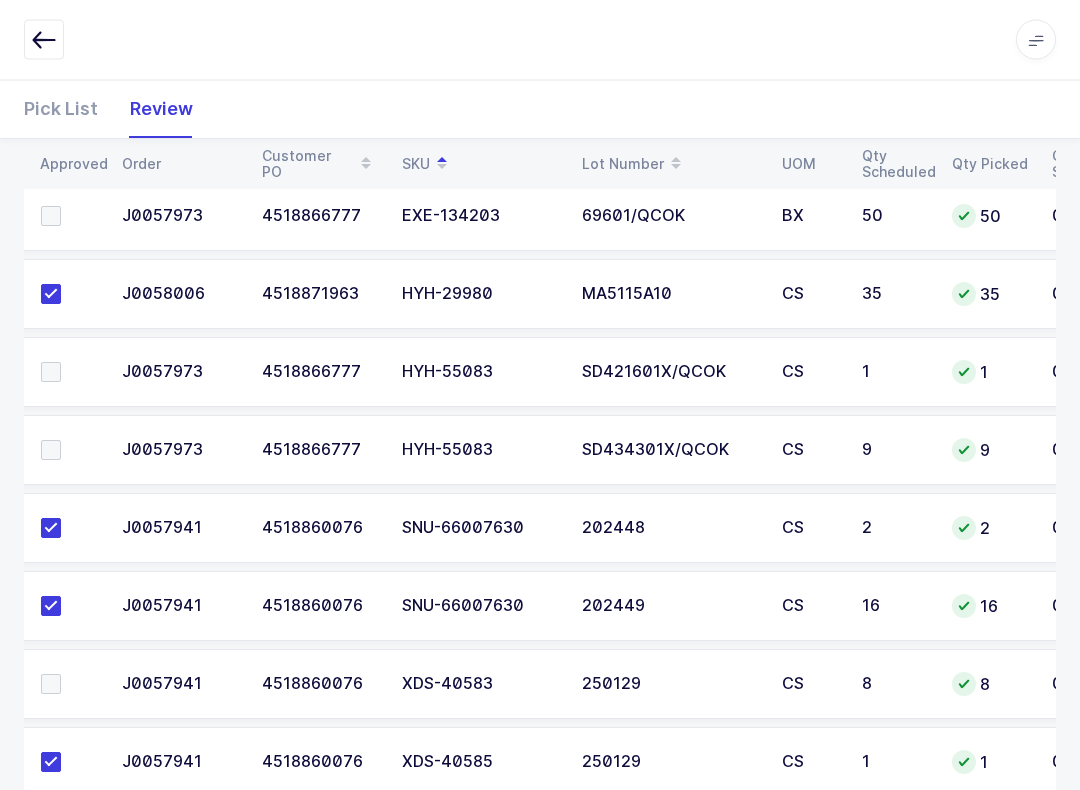 scroll, scrollTop: 1387, scrollLeft: 0, axis: vertical 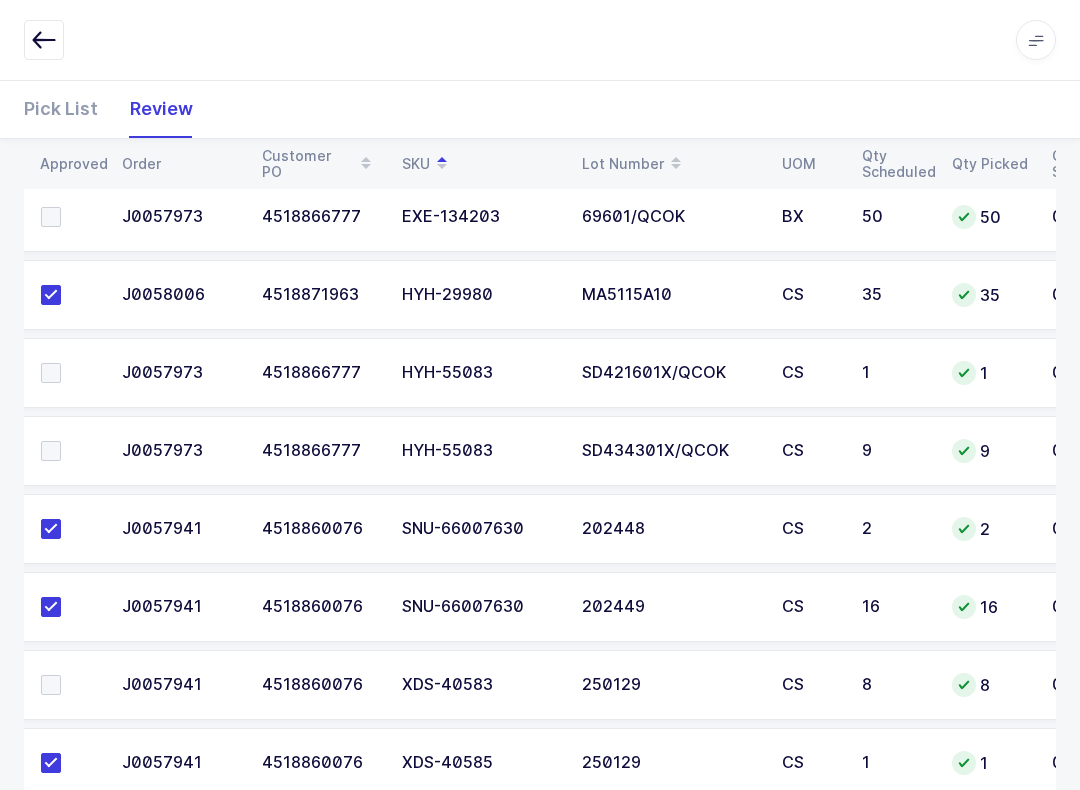 click at bounding box center (69, 685) 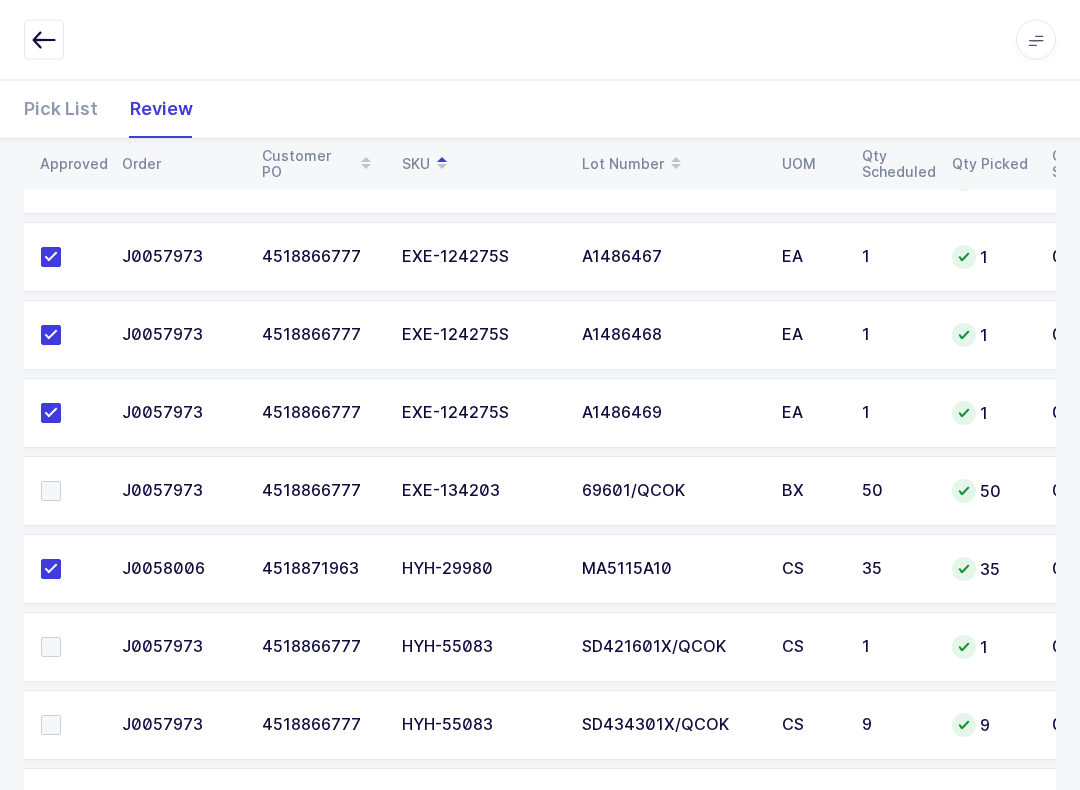 scroll, scrollTop: 1017, scrollLeft: 0, axis: vertical 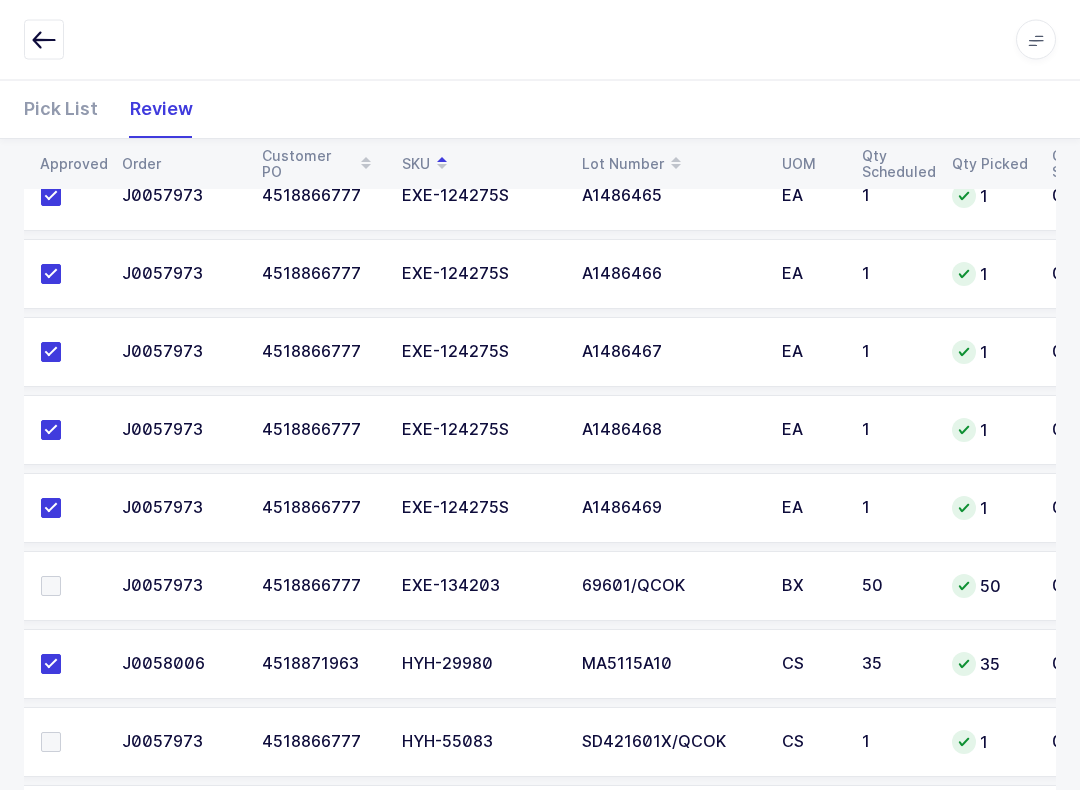click at bounding box center [51, 587] 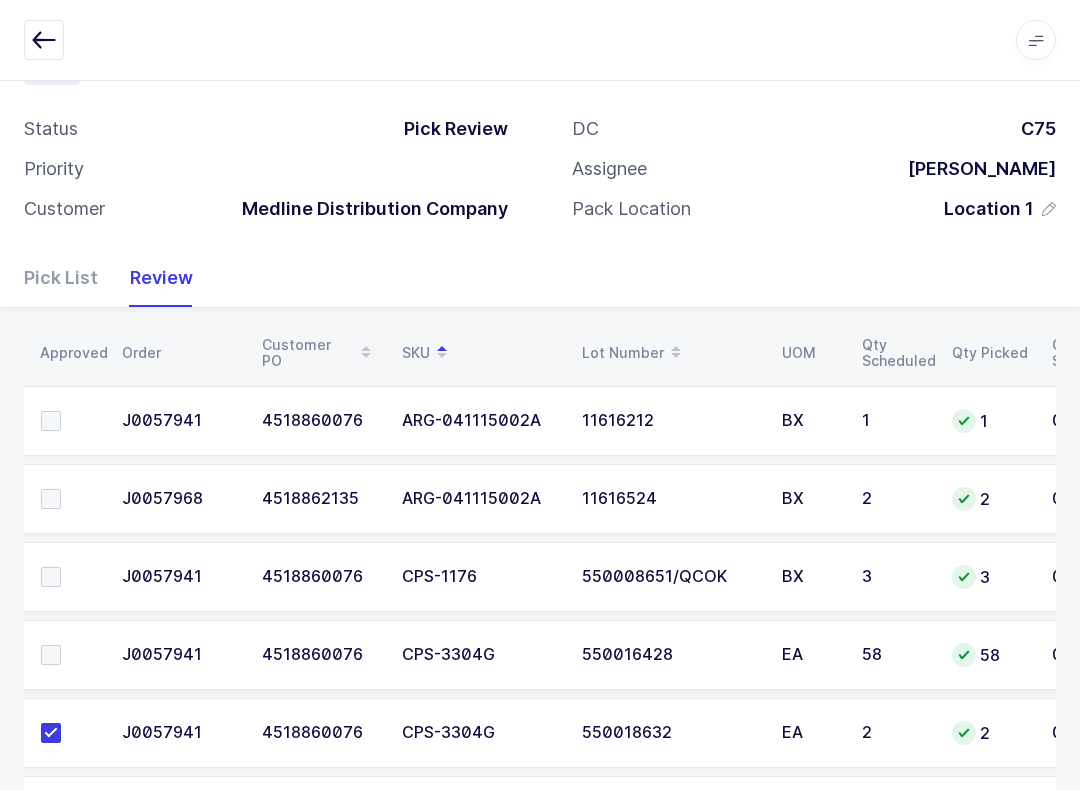 scroll, scrollTop: 54, scrollLeft: 0, axis: vertical 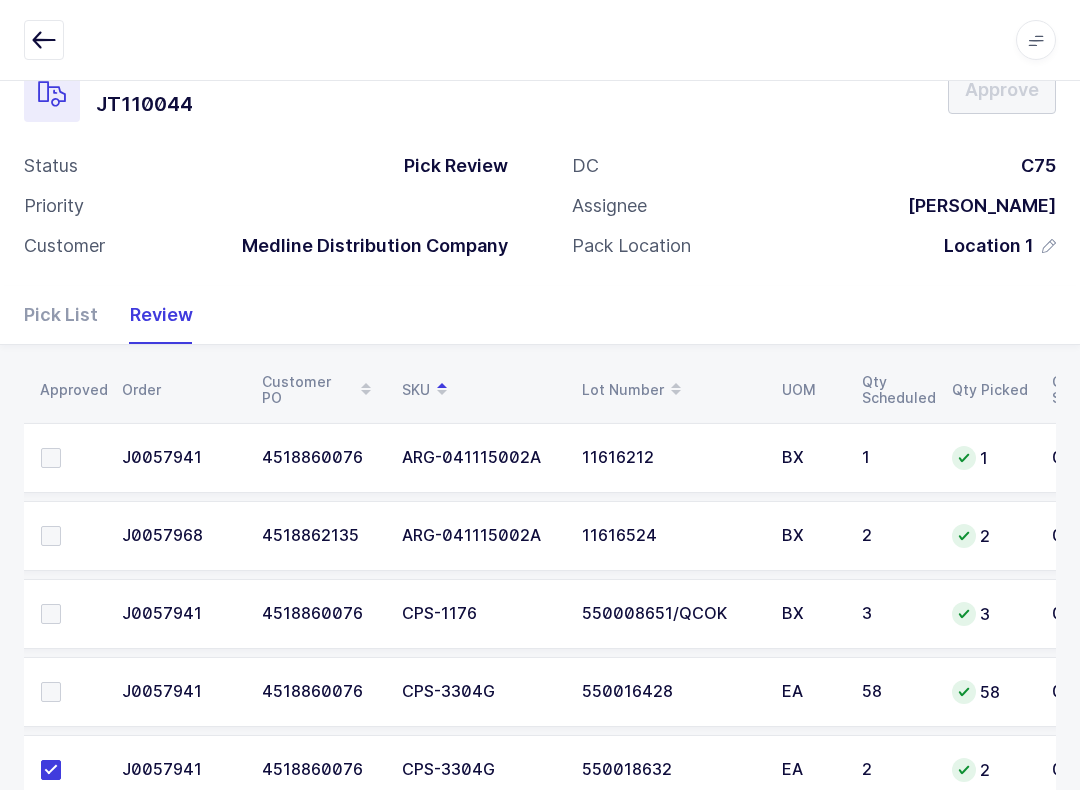 click at bounding box center [51, 458] 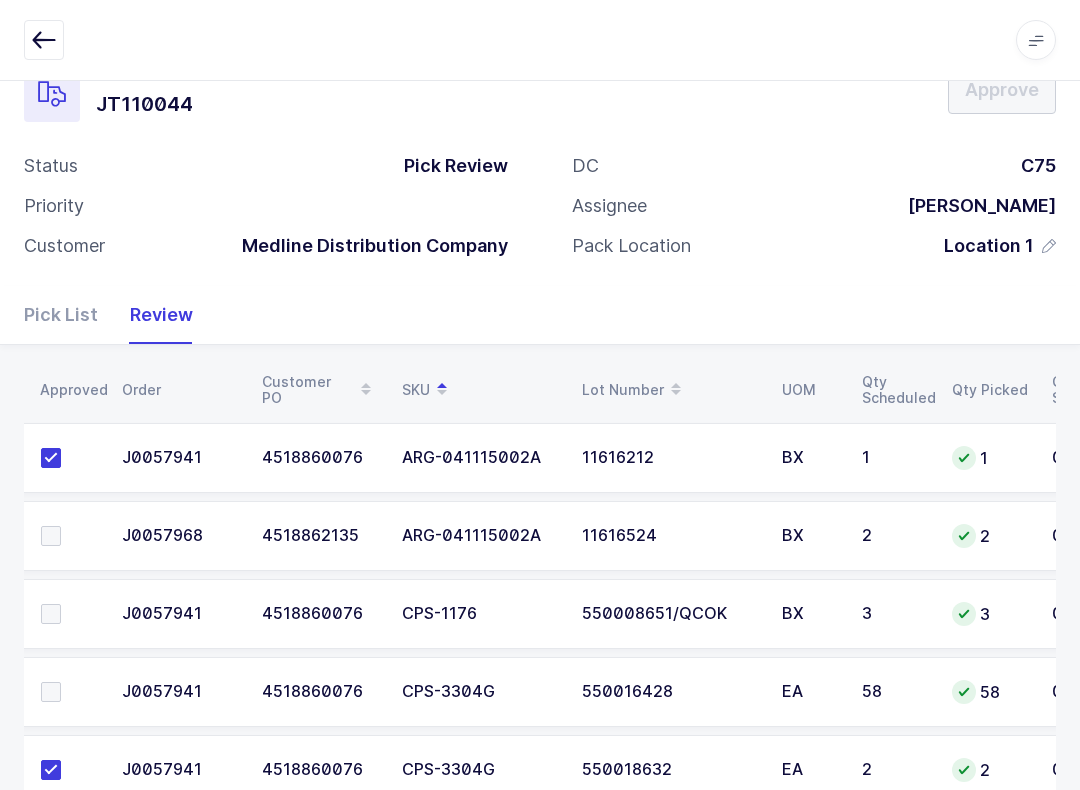click at bounding box center [51, 536] 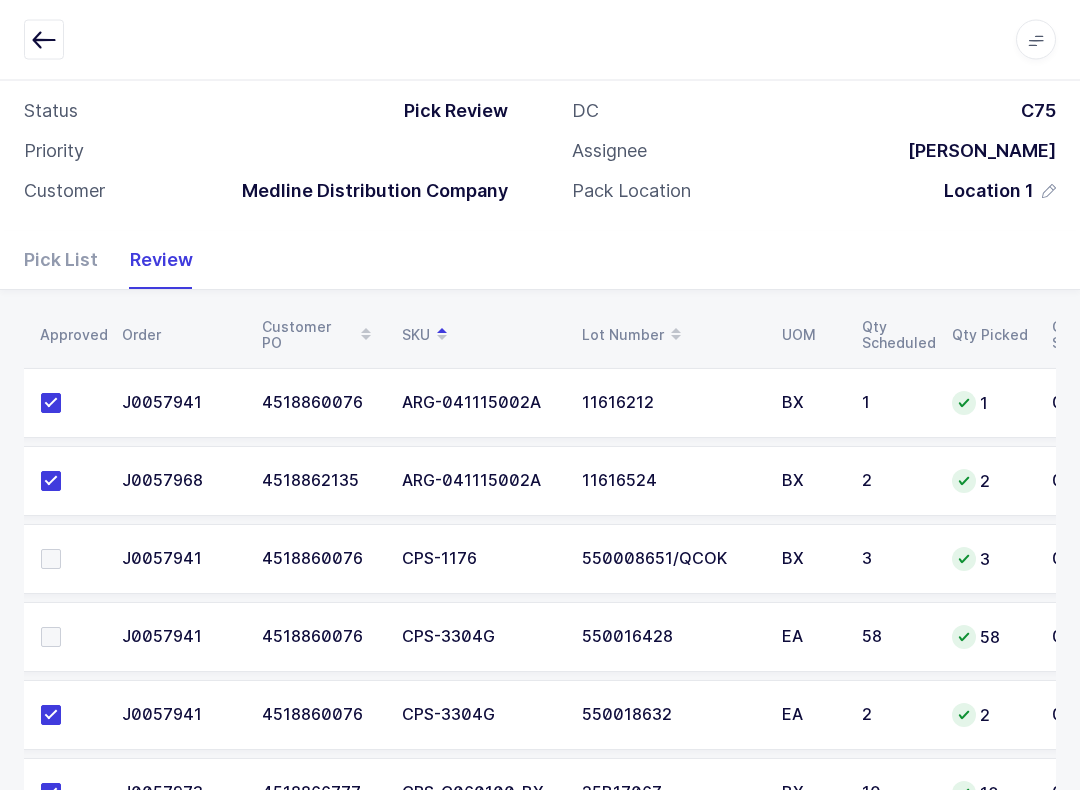 scroll, scrollTop: 110, scrollLeft: 0, axis: vertical 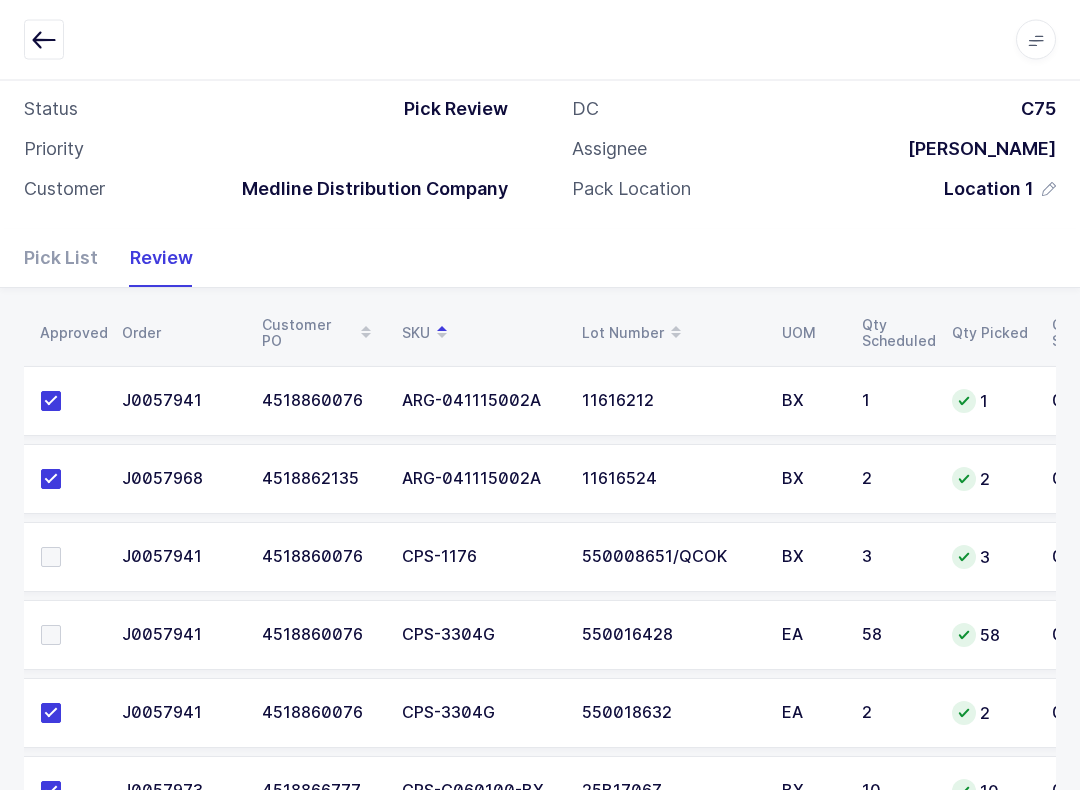 click at bounding box center (51, 558) 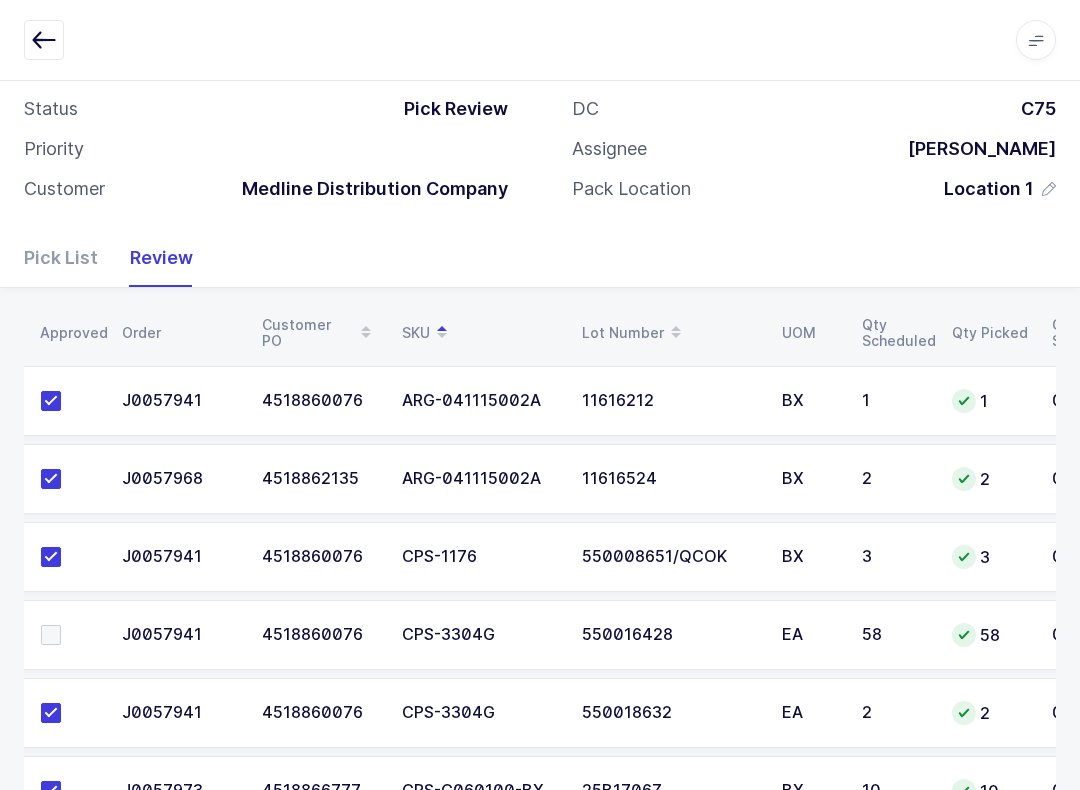 click on "Pick List" at bounding box center [69, 258] 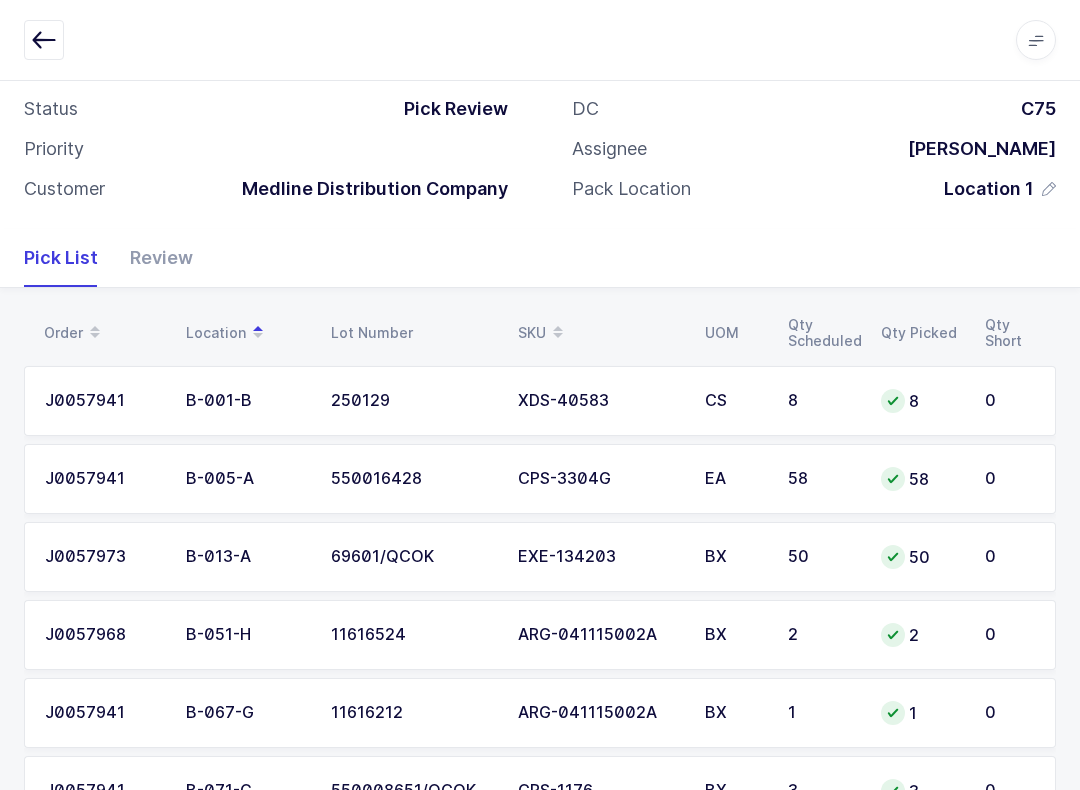 click on "SKU" at bounding box center (599, 333) 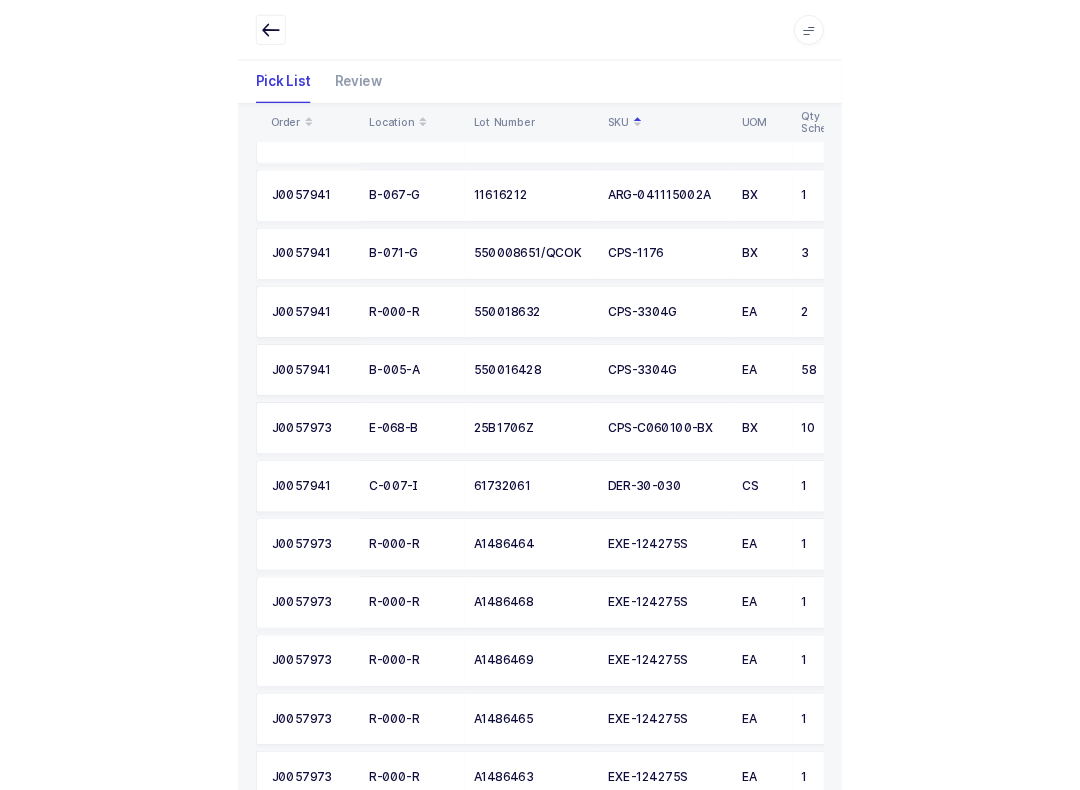 scroll, scrollTop: 351, scrollLeft: 0, axis: vertical 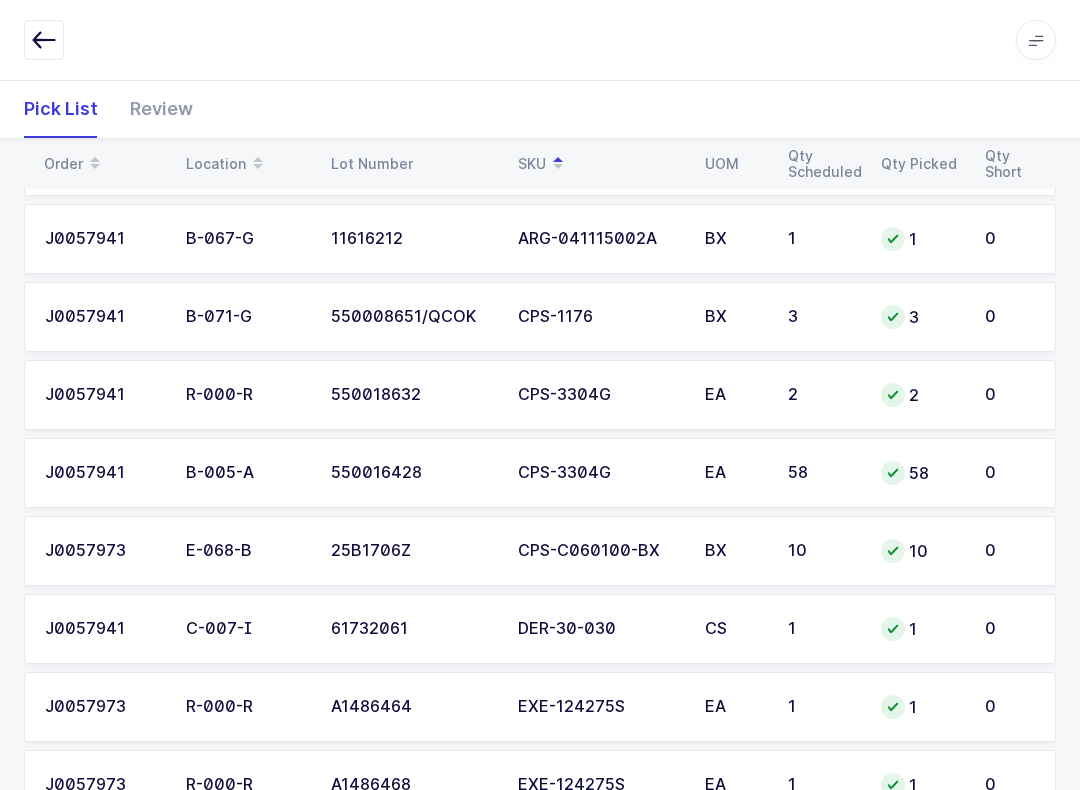 click on "58" at bounding box center (822, 473) 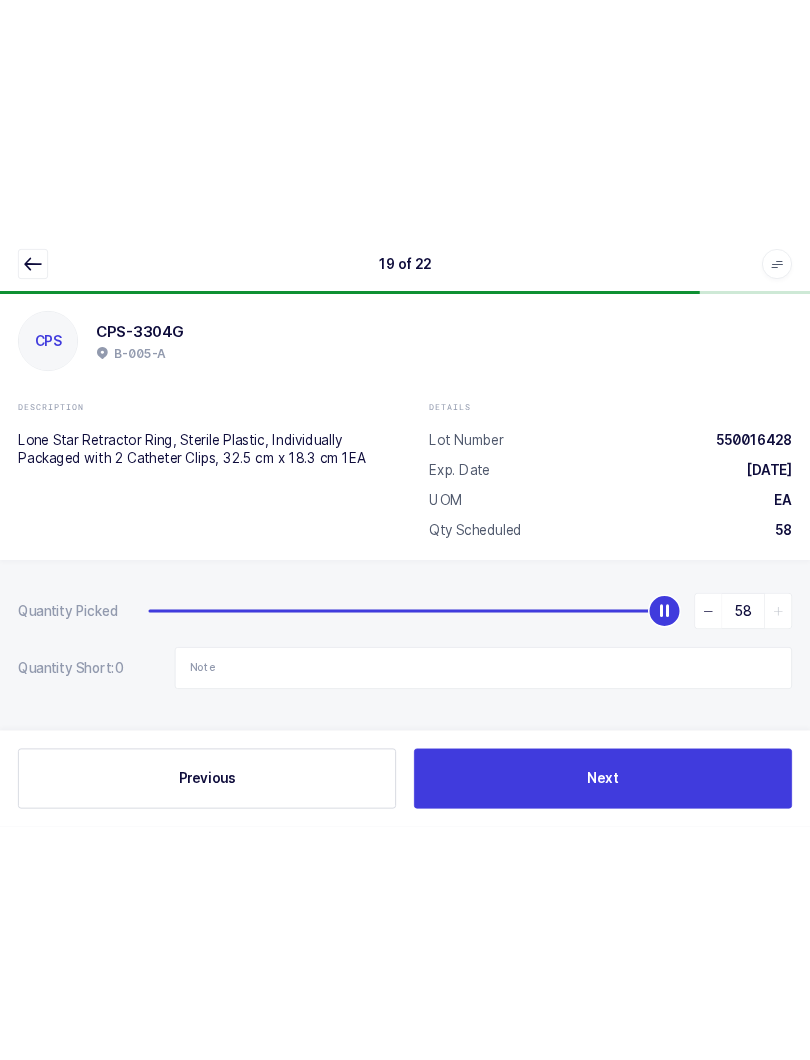 scroll, scrollTop: 0, scrollLeft: 0, axis: both 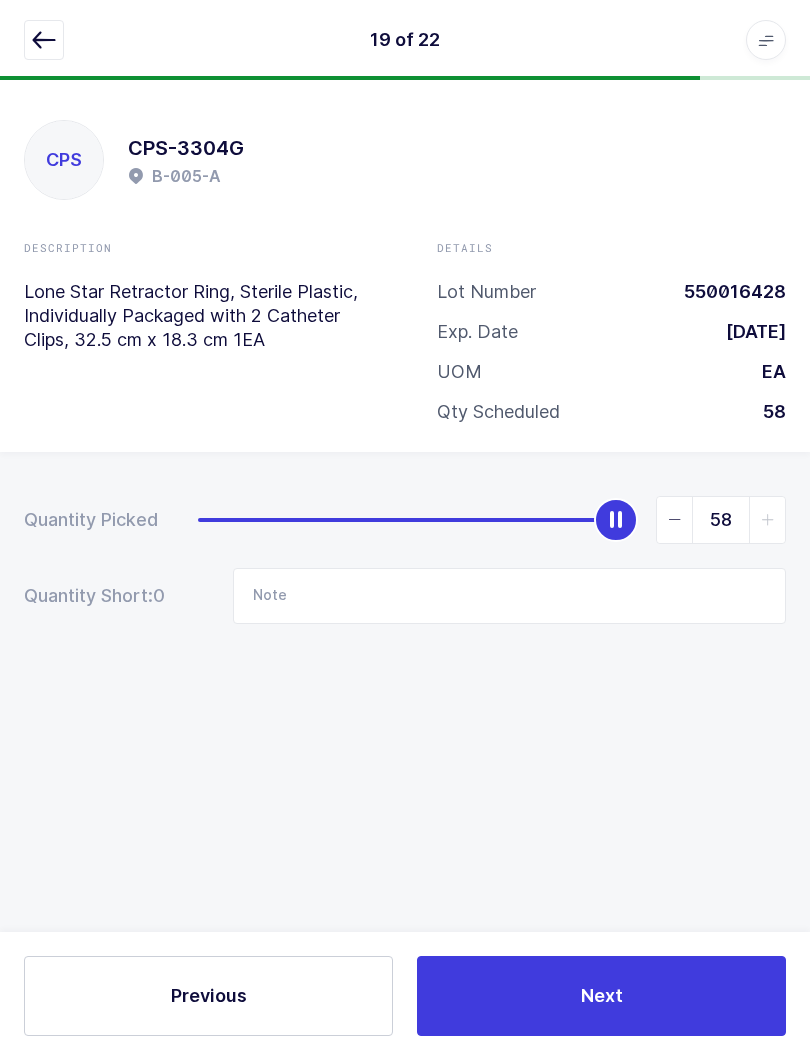 click at bounding box center (44, 40) 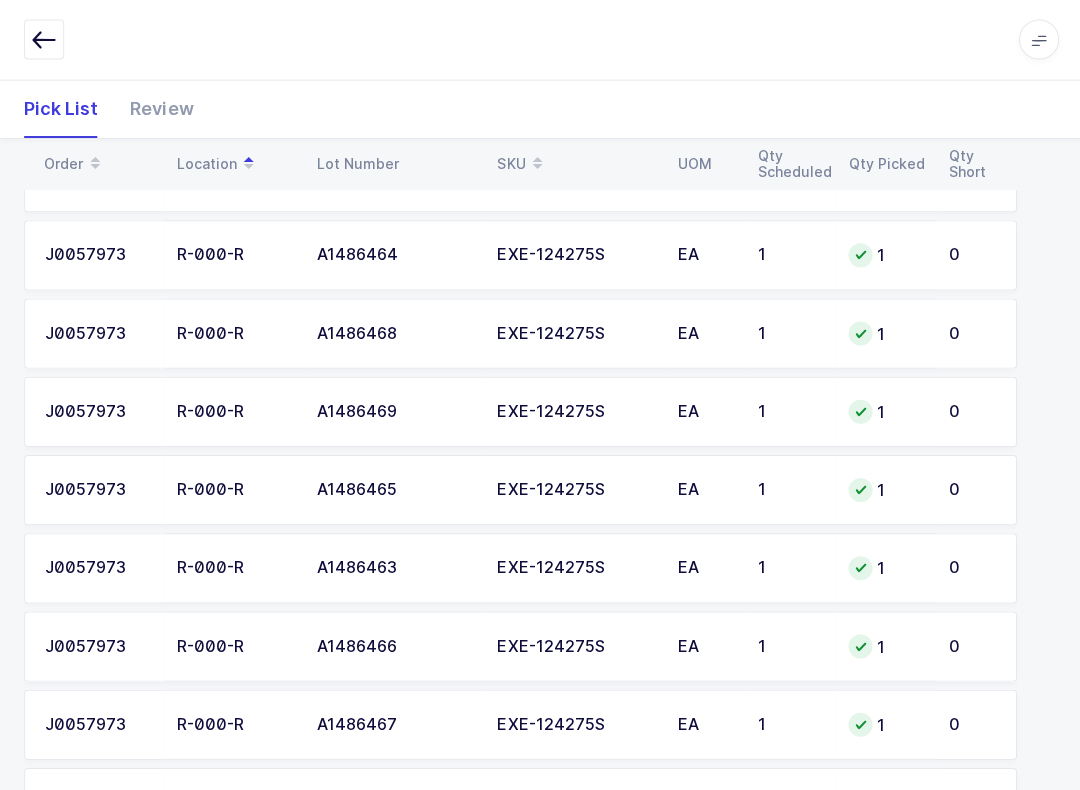 scroll, scrollTop: 1202, scrollLeft: 0, axis: vertical 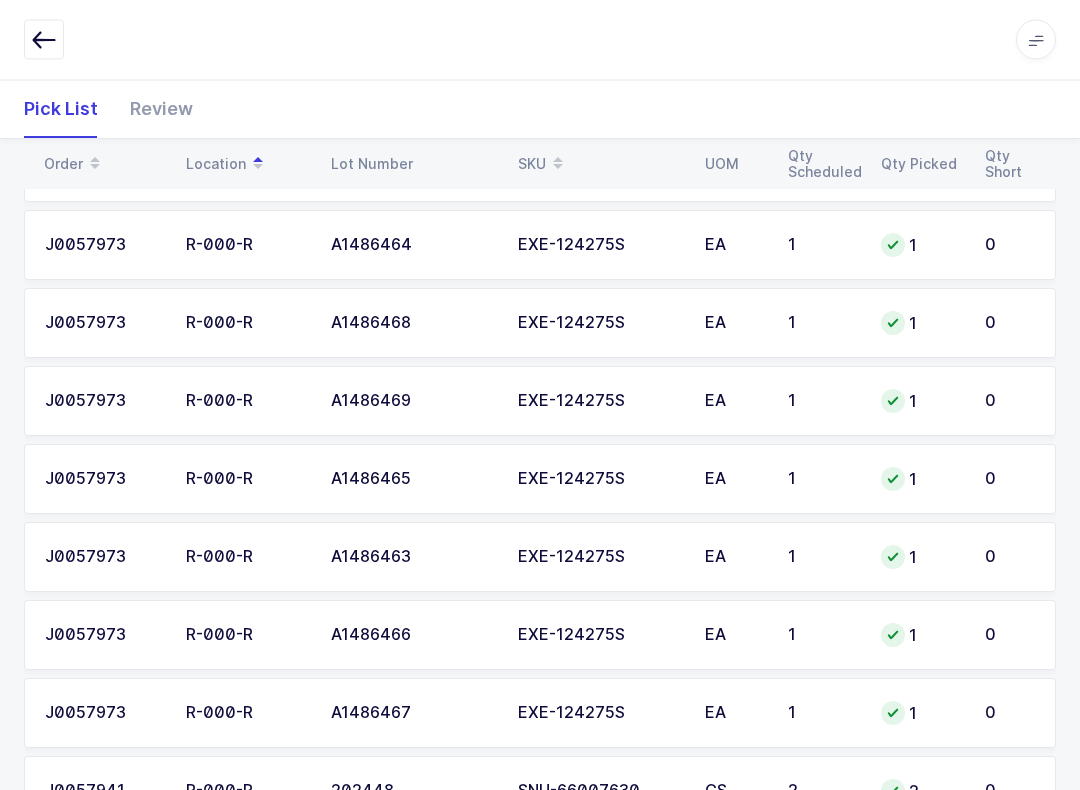 click on "Review" at bounding box center (153, 109) 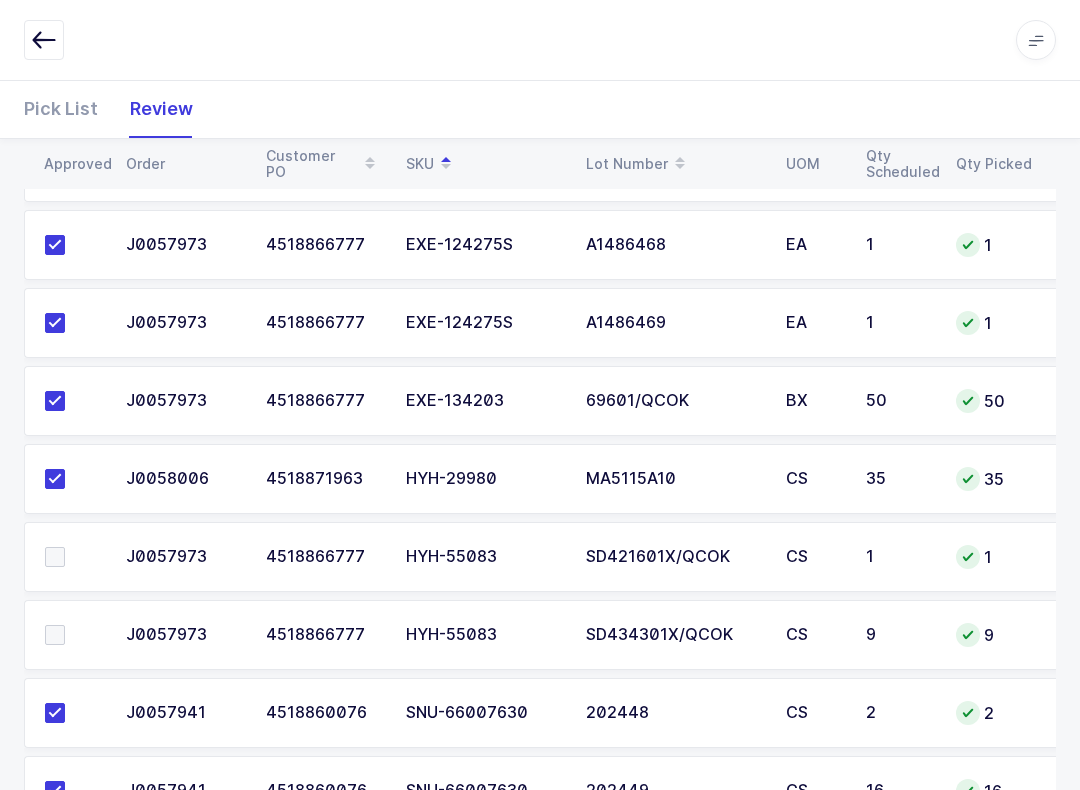 click at bounding box center [55, 635] 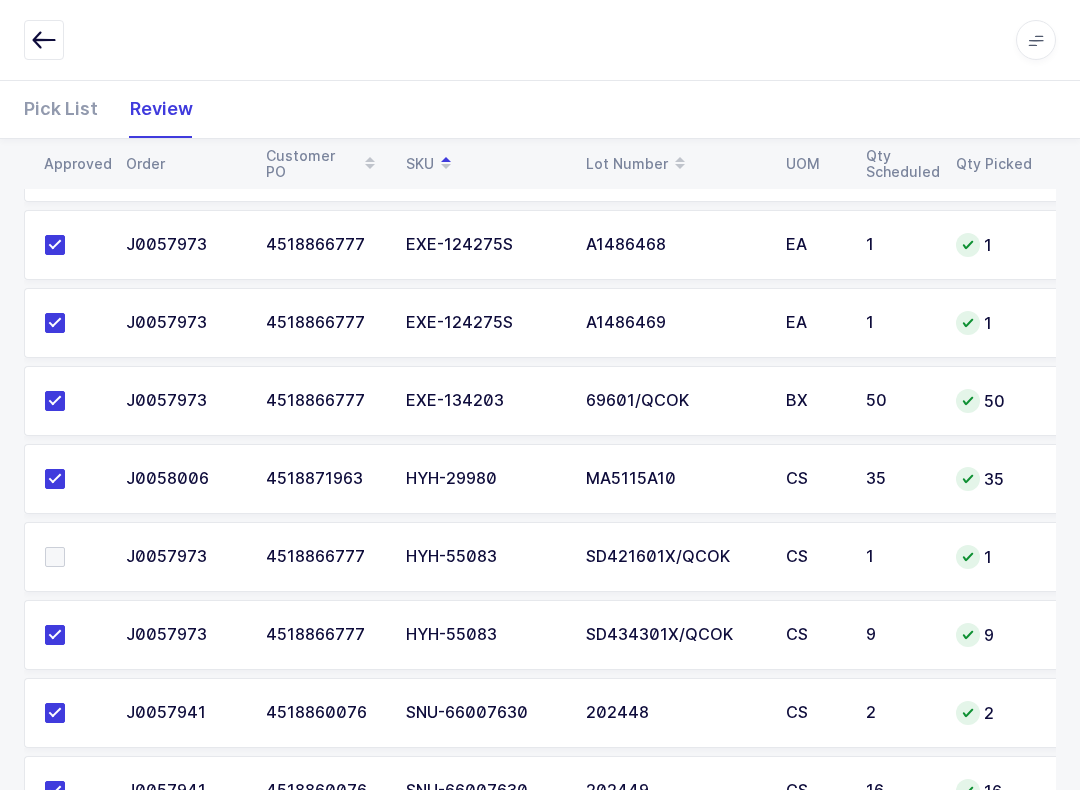 click at bounding box center [55, 635] 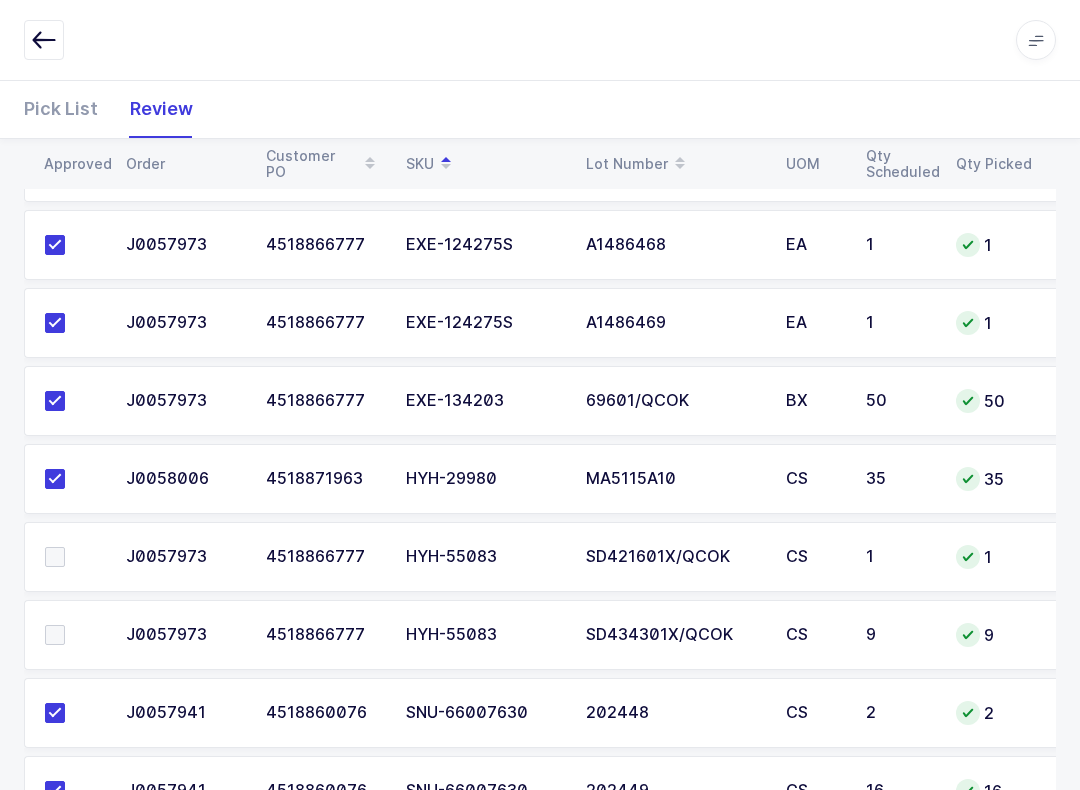 scroll, scrollTop: 1170, scrollLeft: 0, axis: vertical 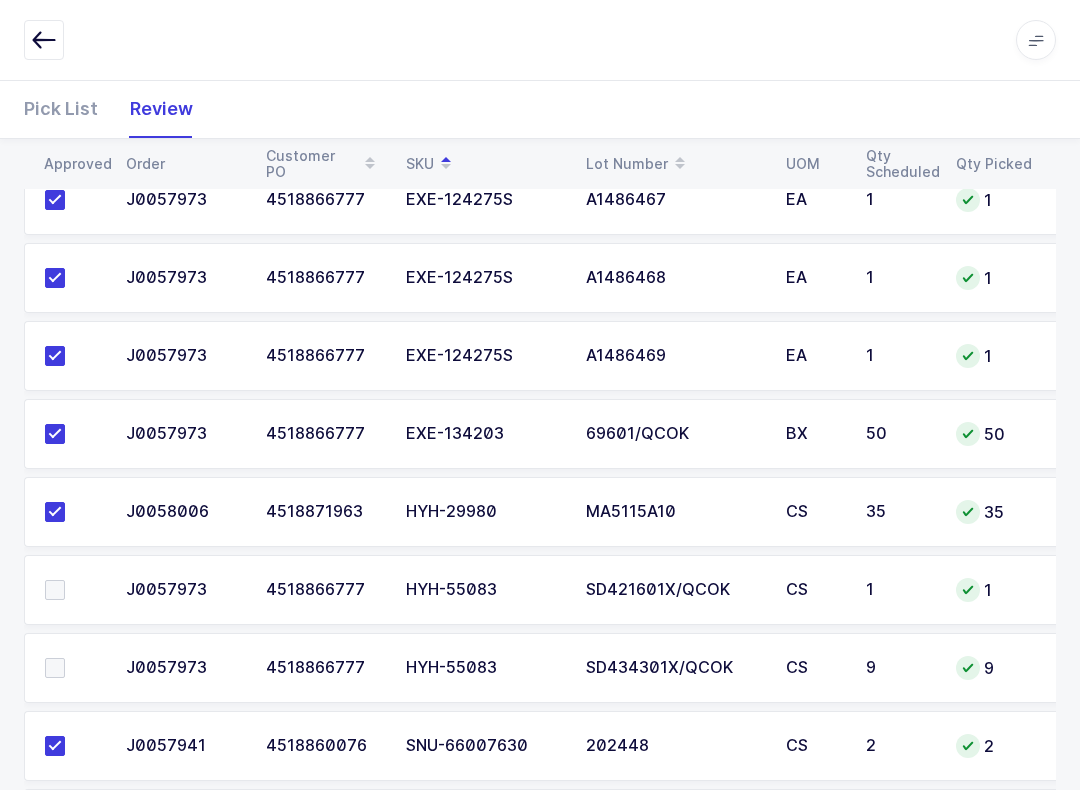 click on "Pick List" at bounding box center [69, 109] 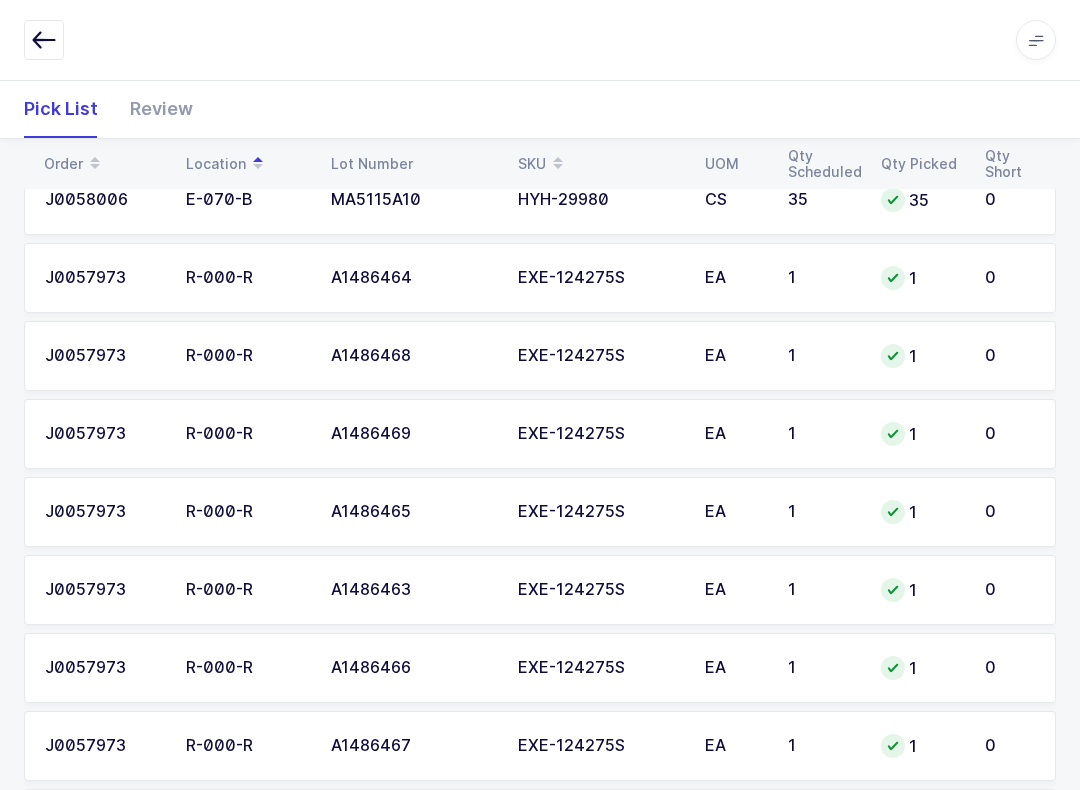 click on "Order Location Lot Number SKU UOM Qty Scheduled Qty Picked Qty Short" at bounding box center (540, 164) 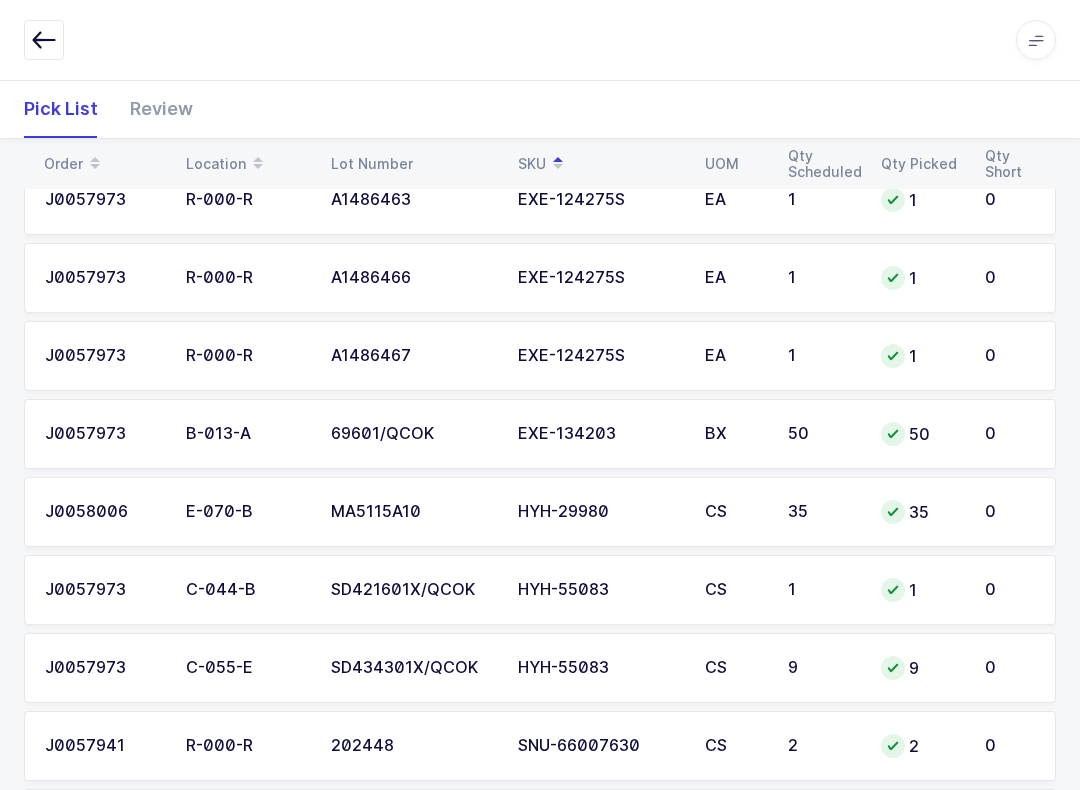 click on "HYH-55083" at bounding box center [599, 668] 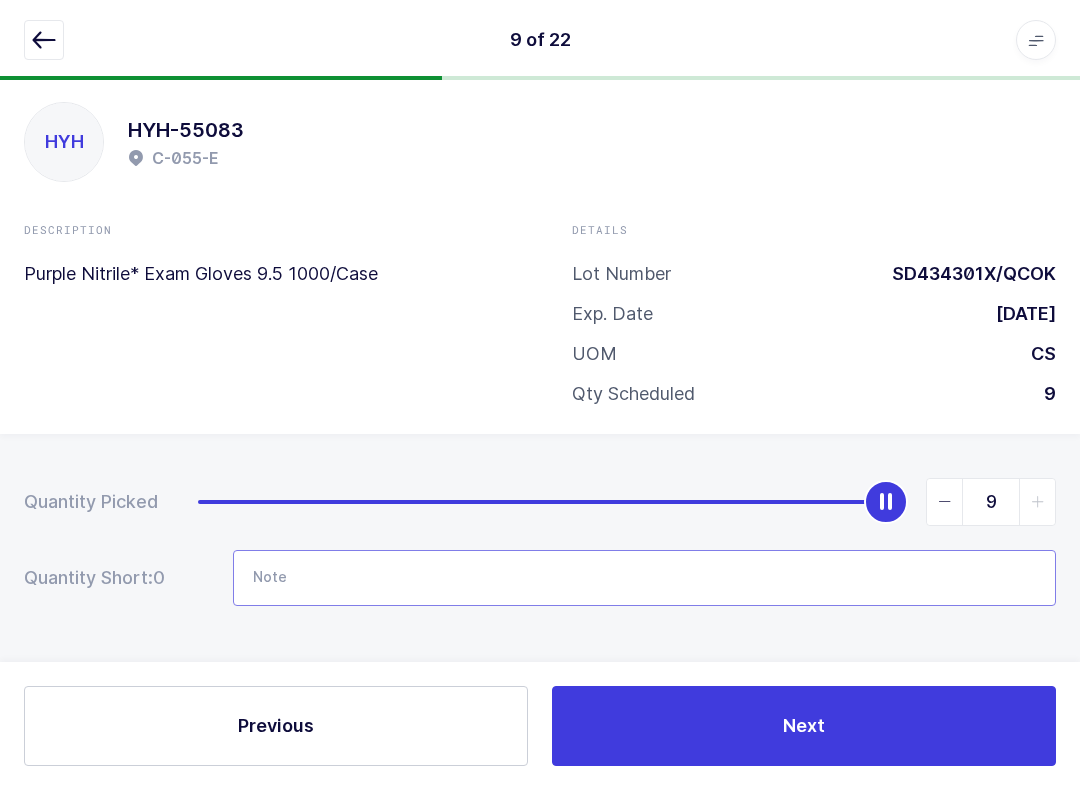 click at bounding box center [644, 578] 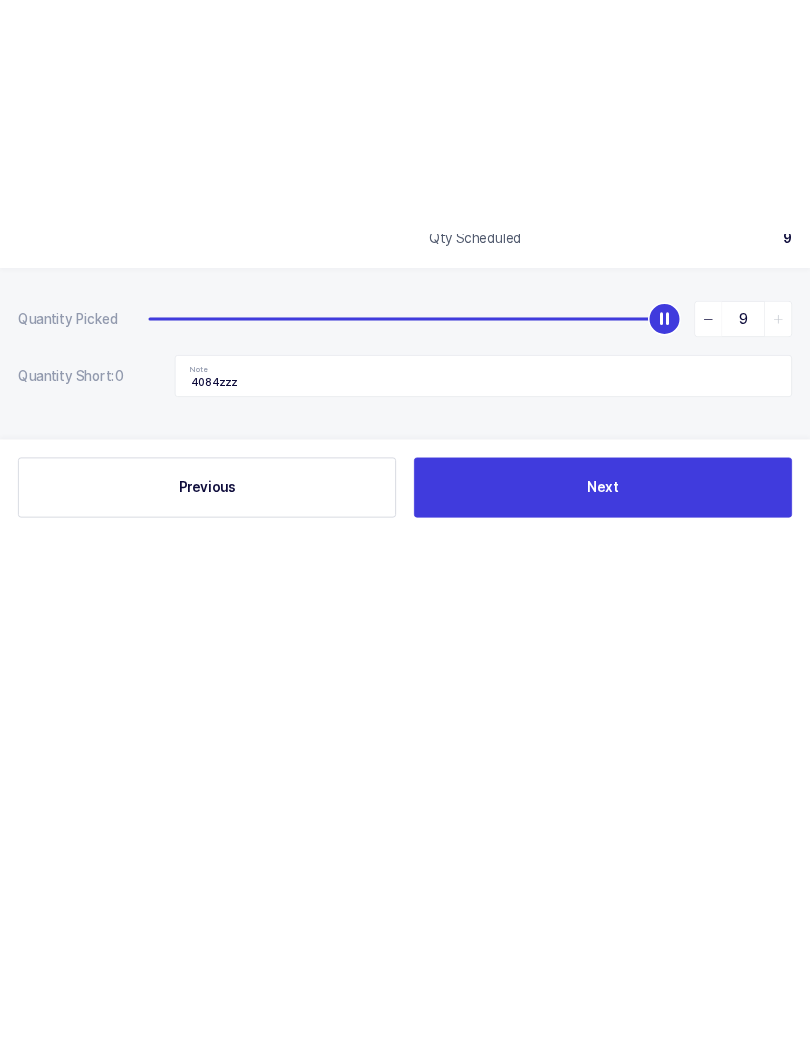 scroll, scrollTop: 0, scrollLeft: 0, axis: both 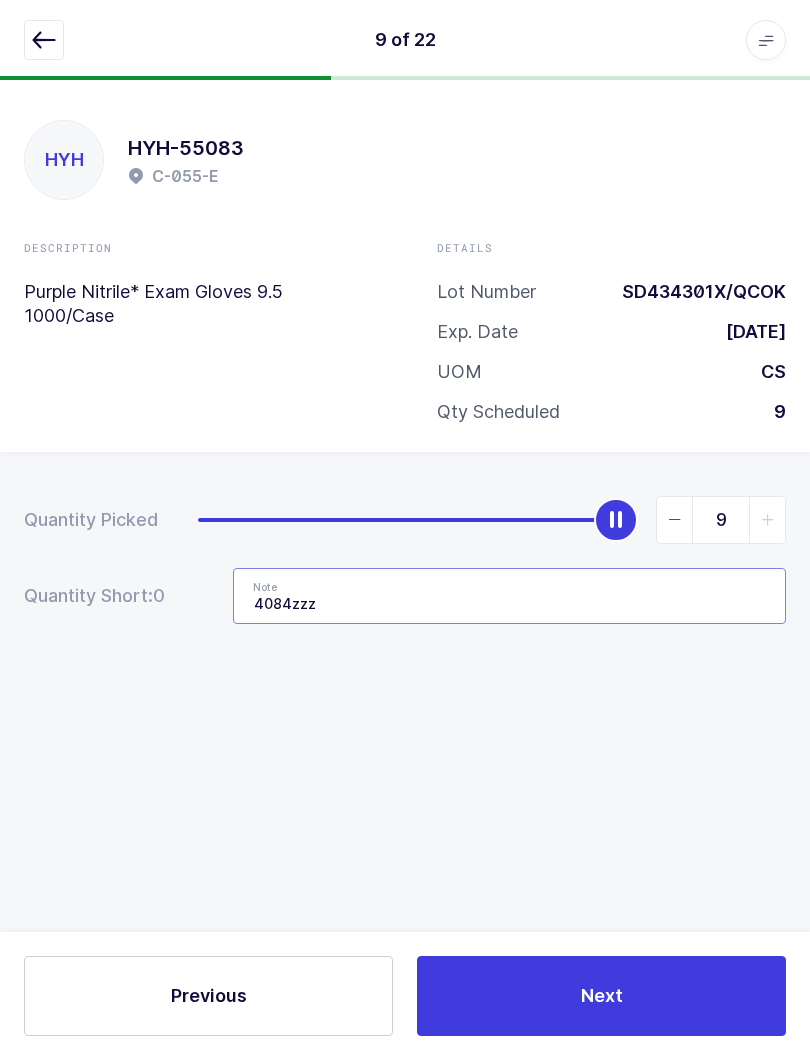 click on "4084zzz" at bounding box center (509, 596) 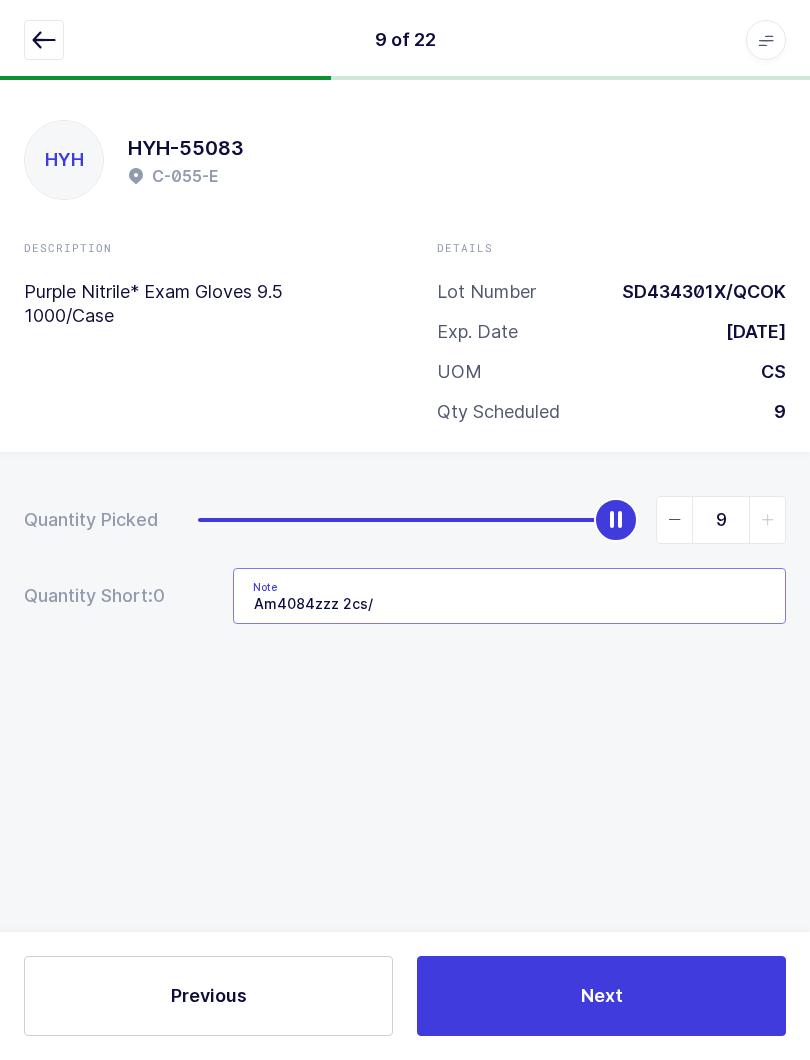 click on "Am4084zzz 2cs/" at bounding box center [509, 596] 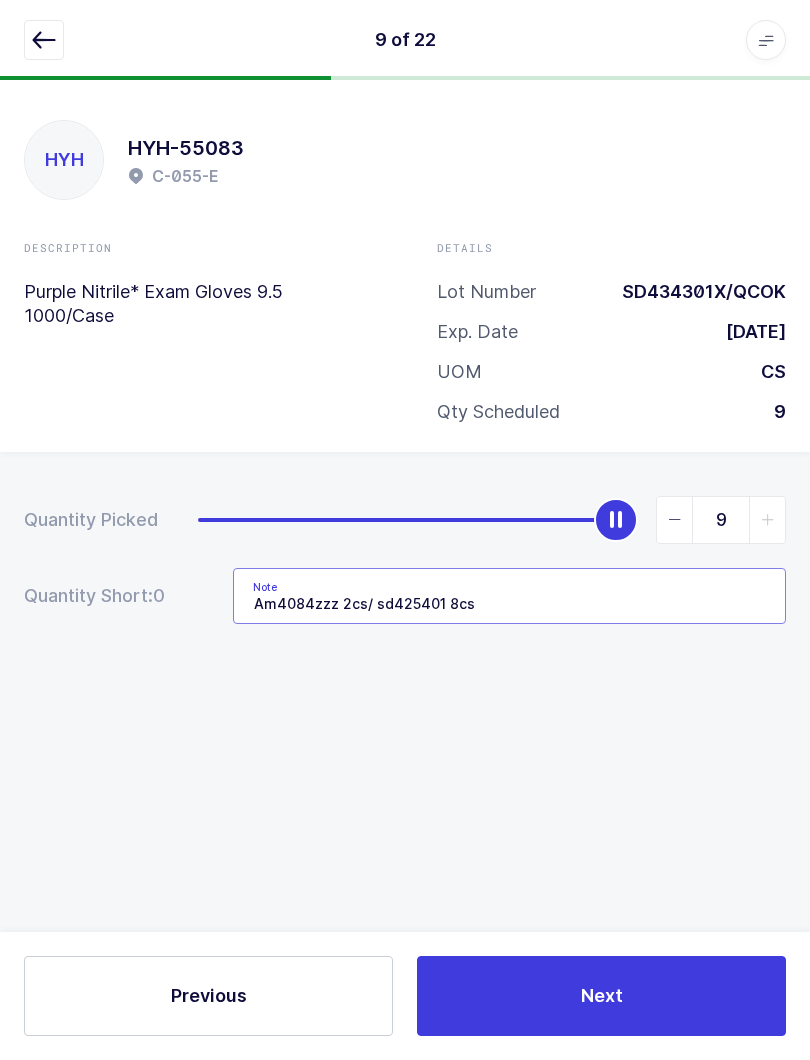type on "Am4084zzz 2cs/ sd425401 8cs" 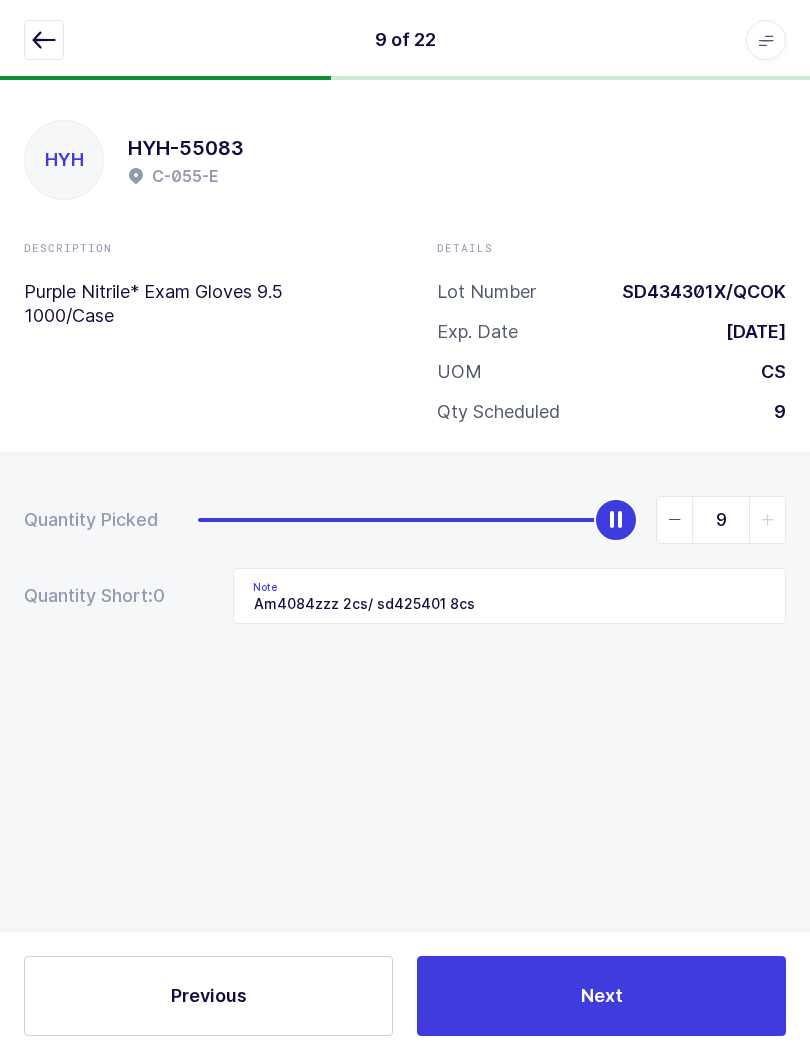 click at bounding box center [44, 40] 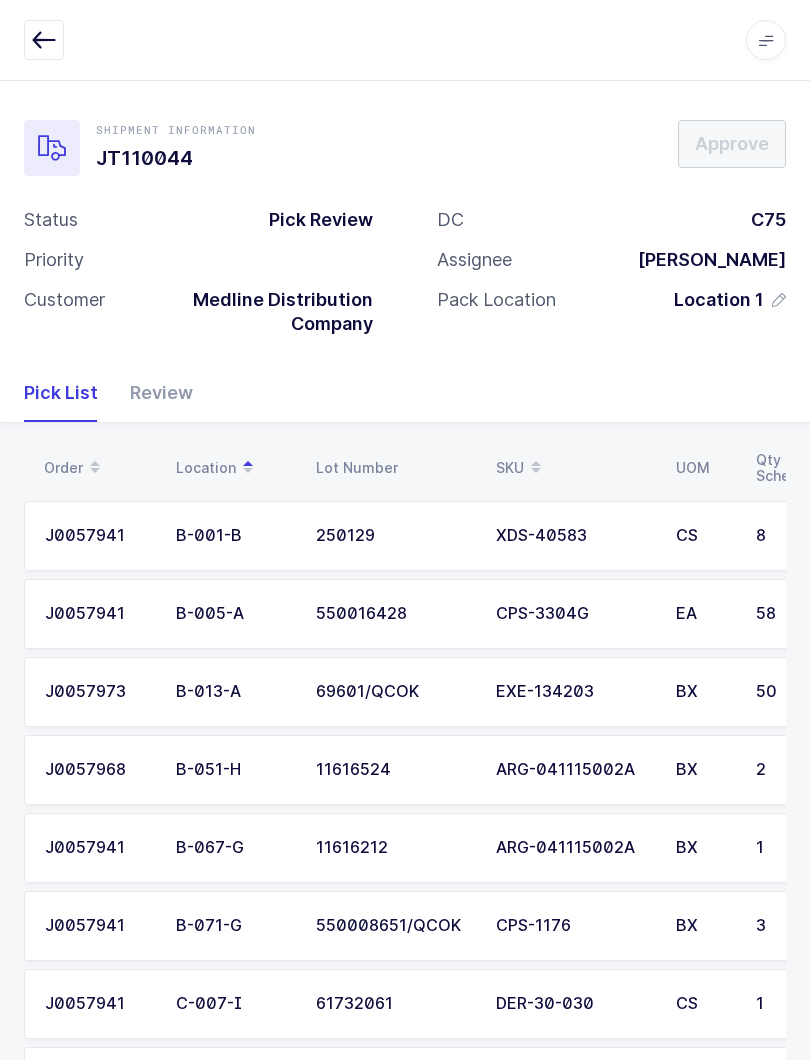 click on "Review" at bounding box center [153, 393] 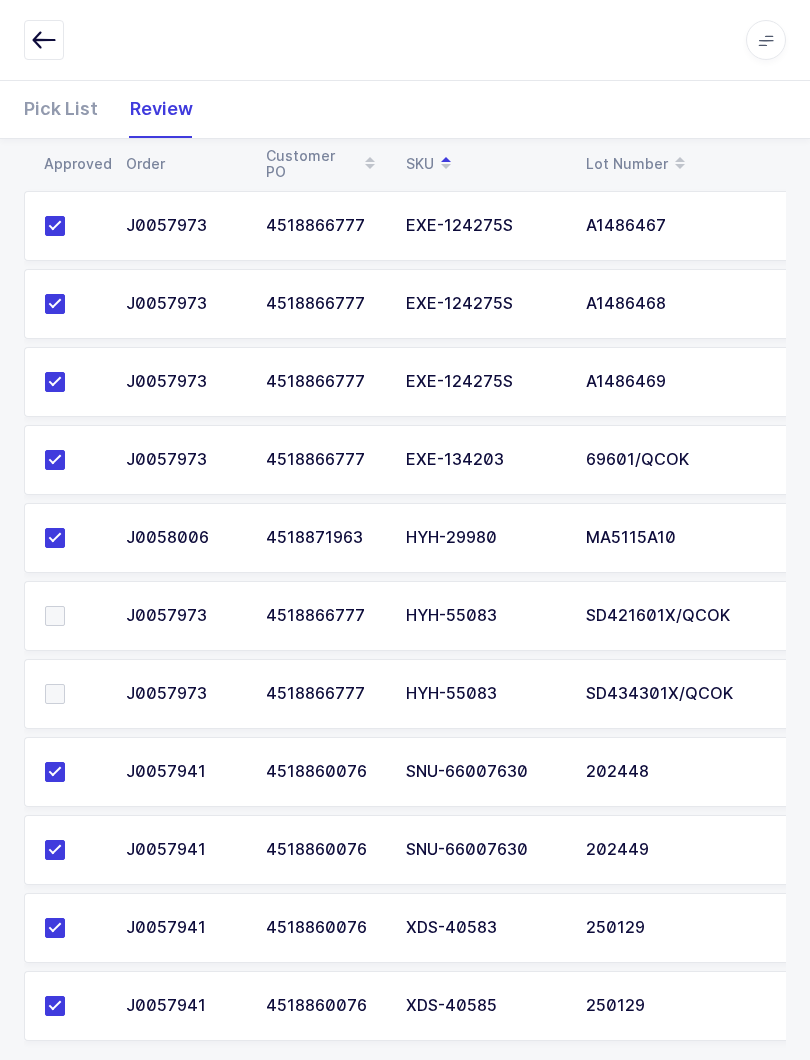 scroll, scrollTop: 1193, scrollLeft: 0, axis: vertical 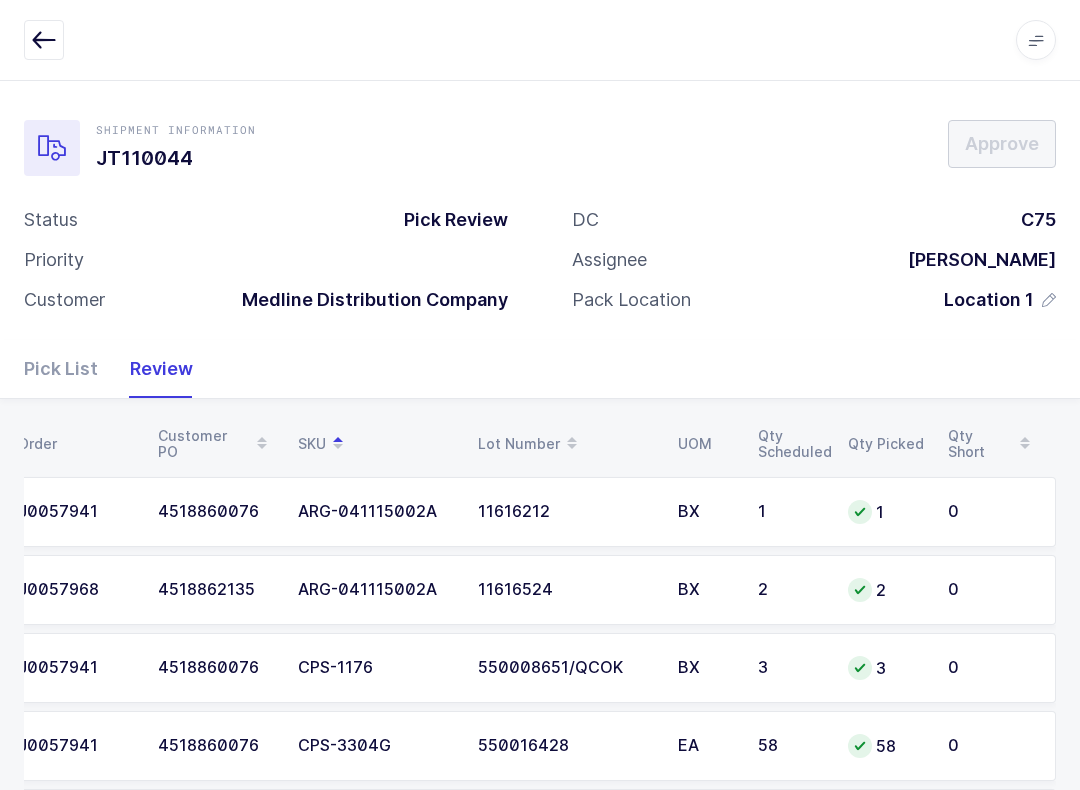 click at bounding box center (44, 40) 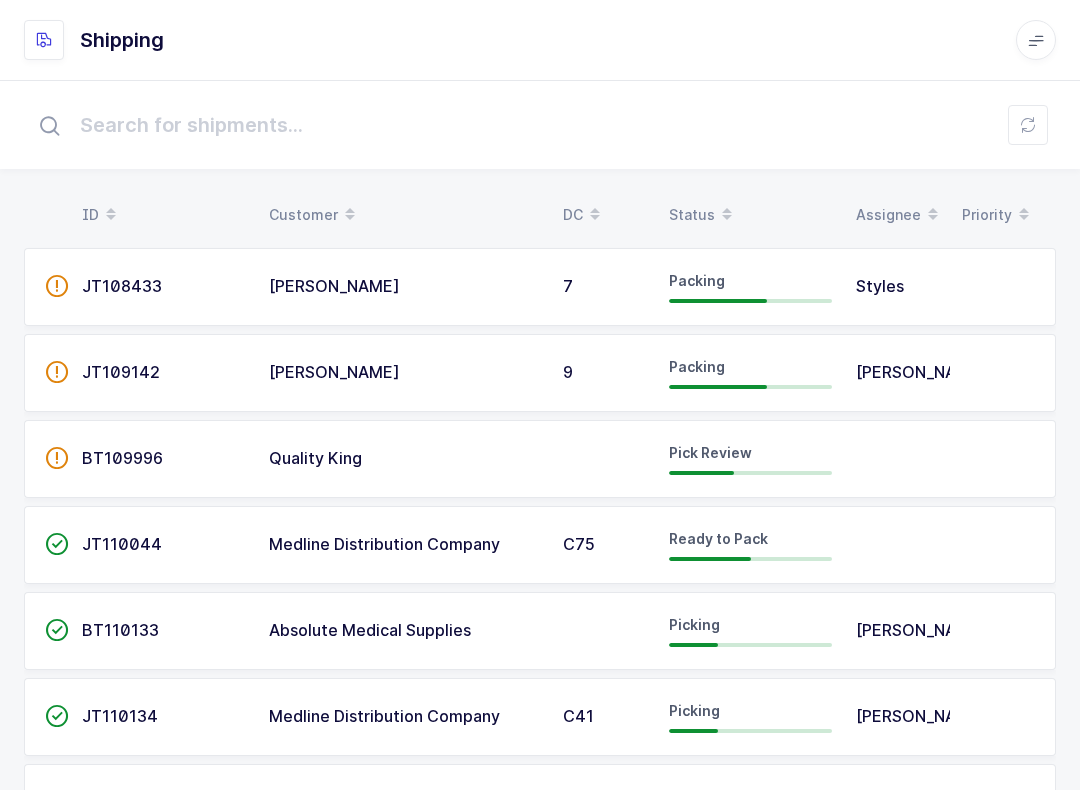 click on "Status" at bounding box center (750, 215) 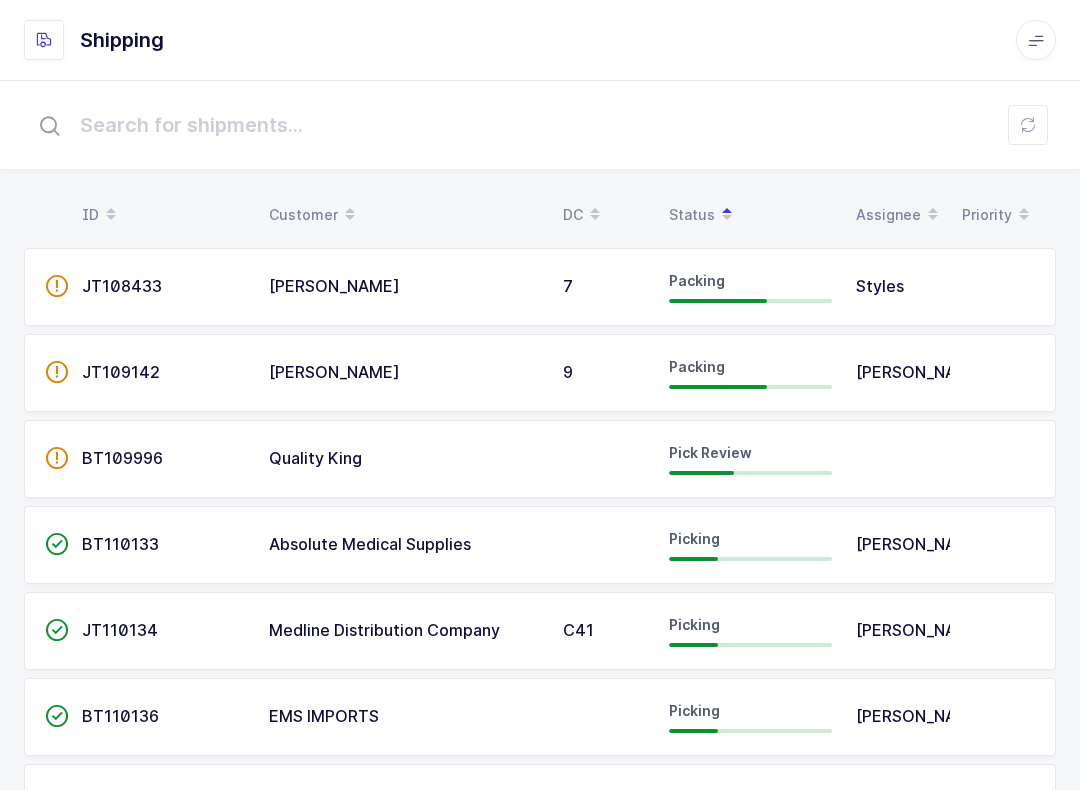click at bounding box center (897, 459) 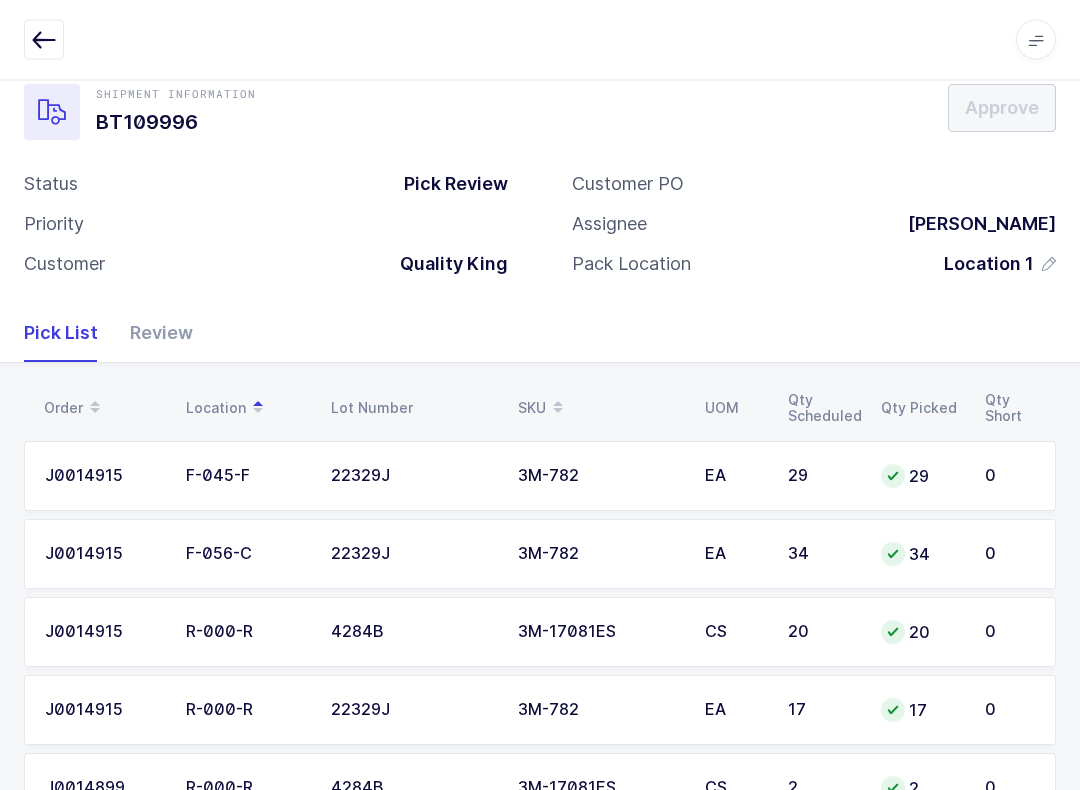 scroll, scrollTop: 192, scrollLeft: 0, axis: vertical 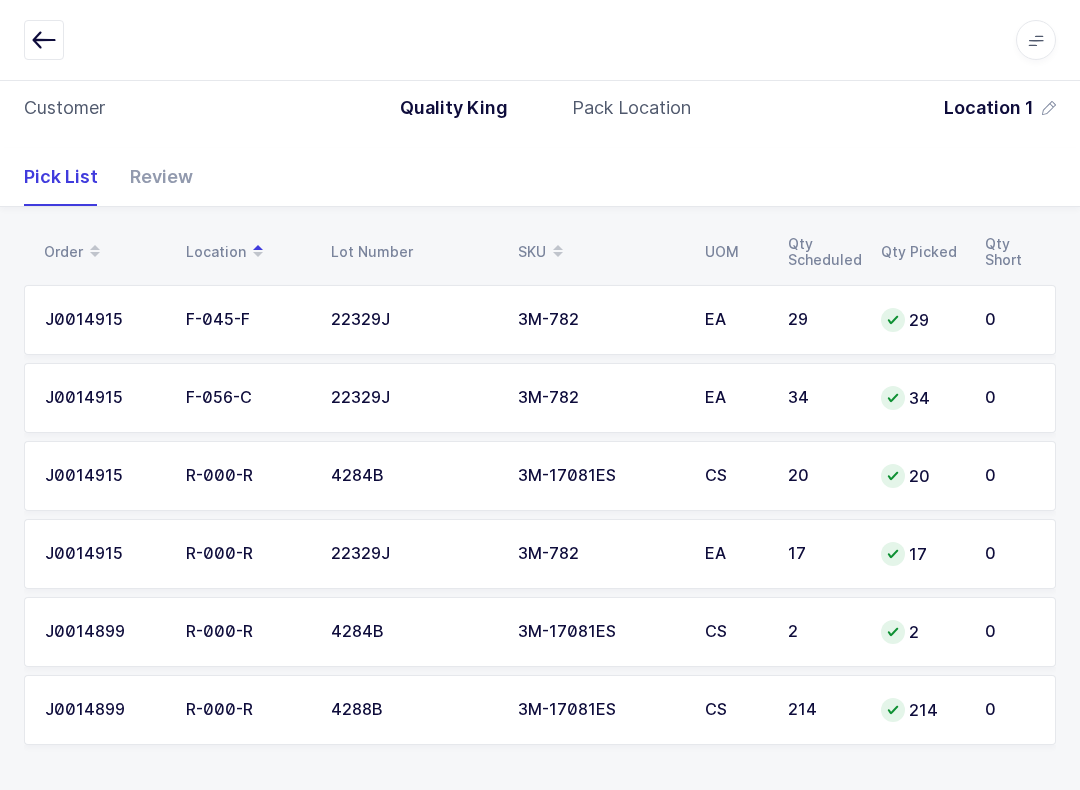 click on "Review" at bounding box center (153, 177) 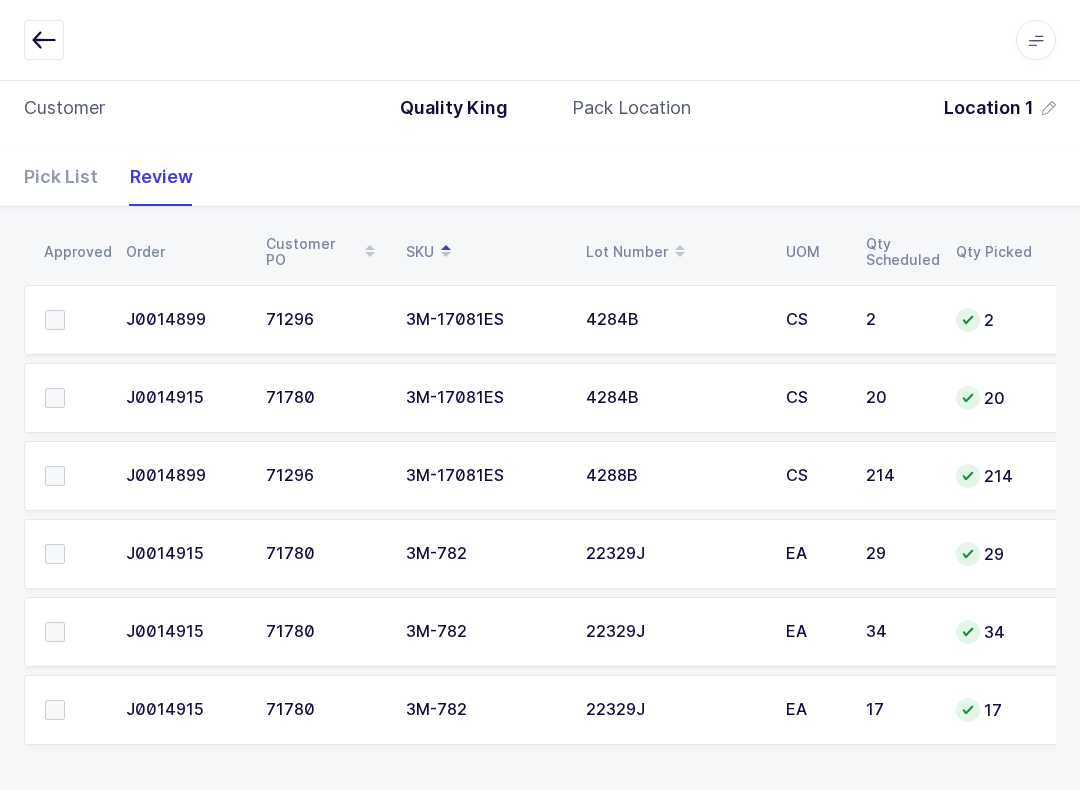 scroll, scrollTop: 0, scrollLeft: 123, axis: horizontal 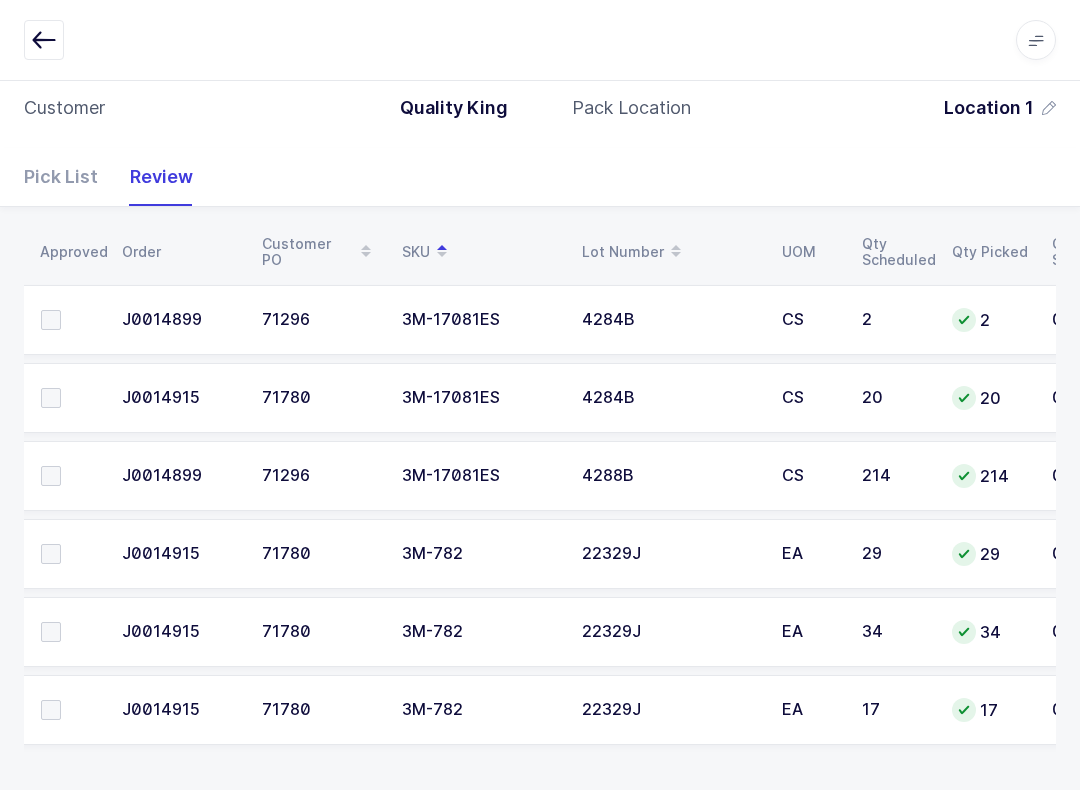 click at bounding box center [51, 398] 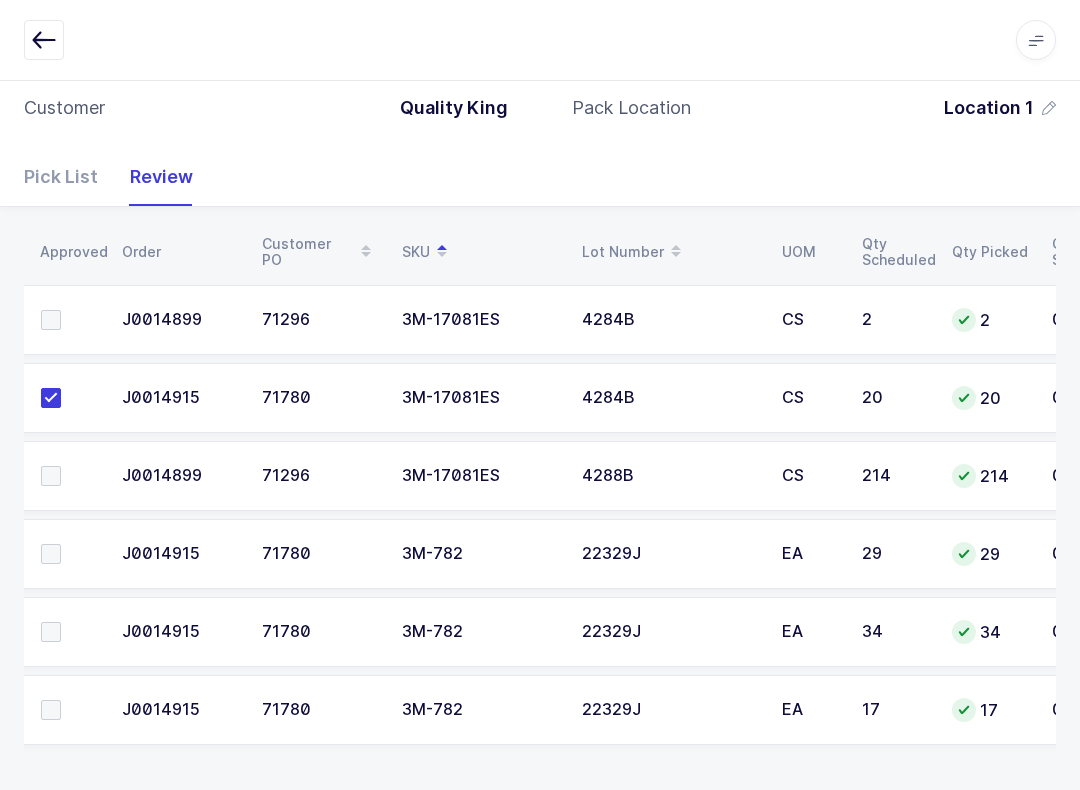 scroll, scrollTop: 0, scrollLeft: 0, axis: both 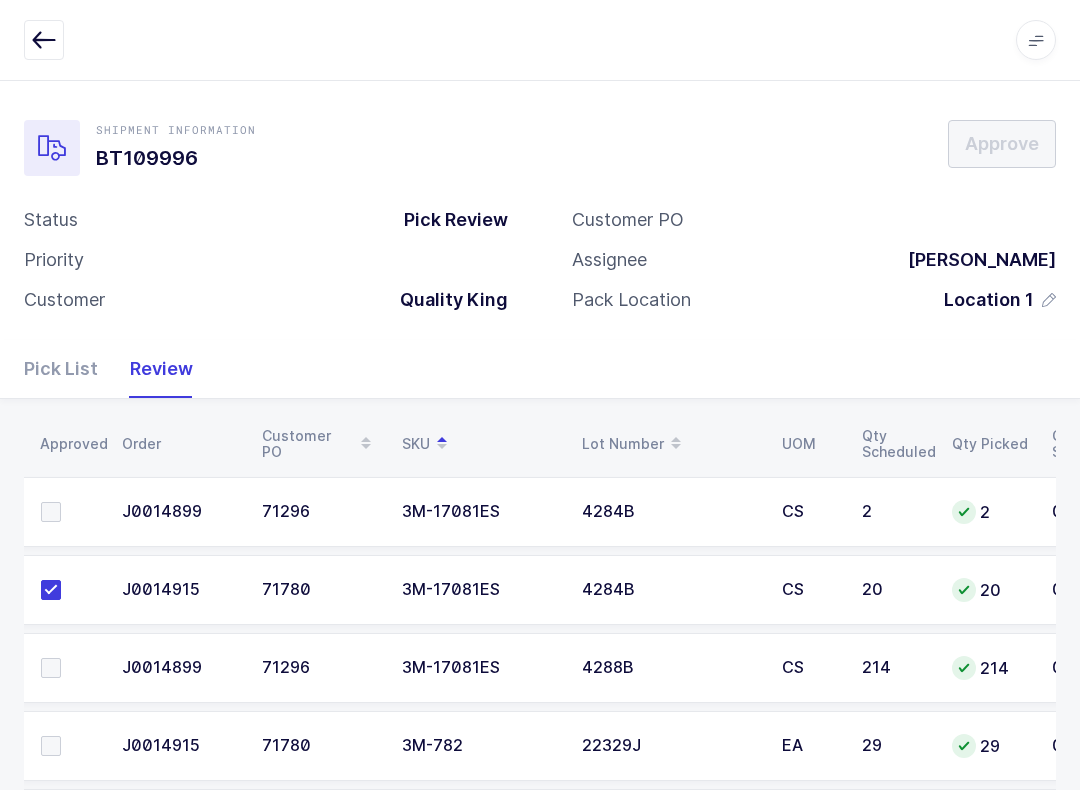 click at bounding box center (51, 668) 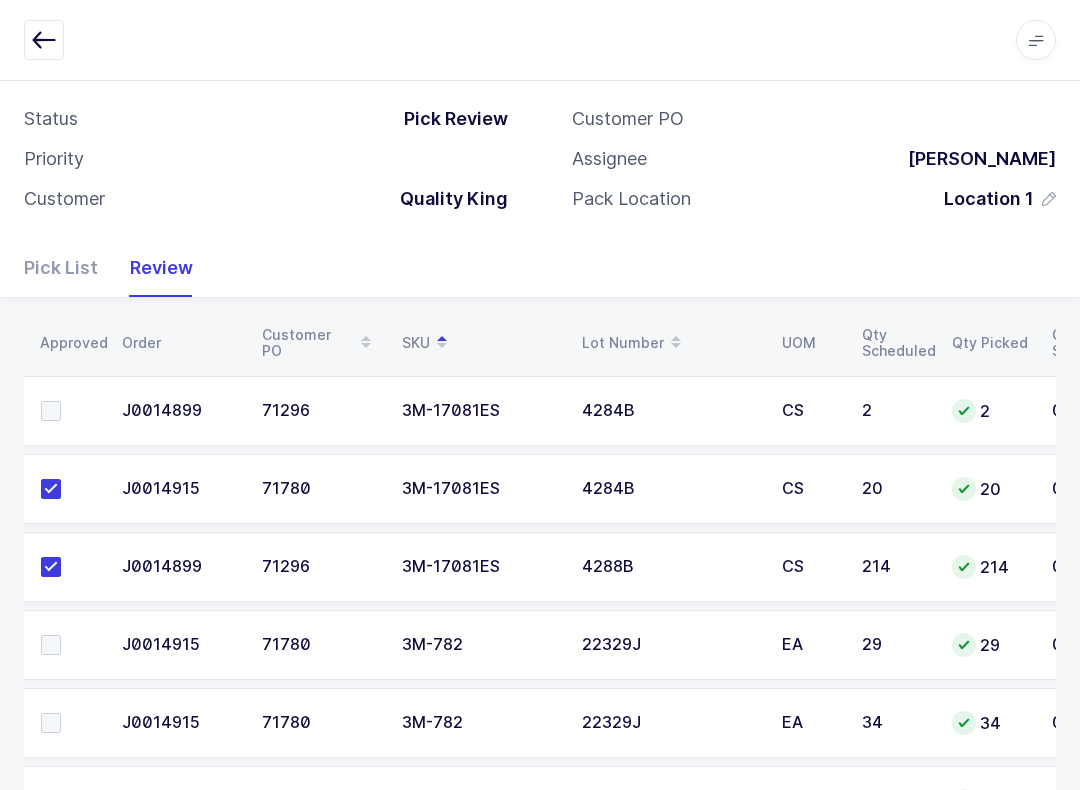 scroll, scrollTop: 192, scrollLeft: 0, axis: vertical 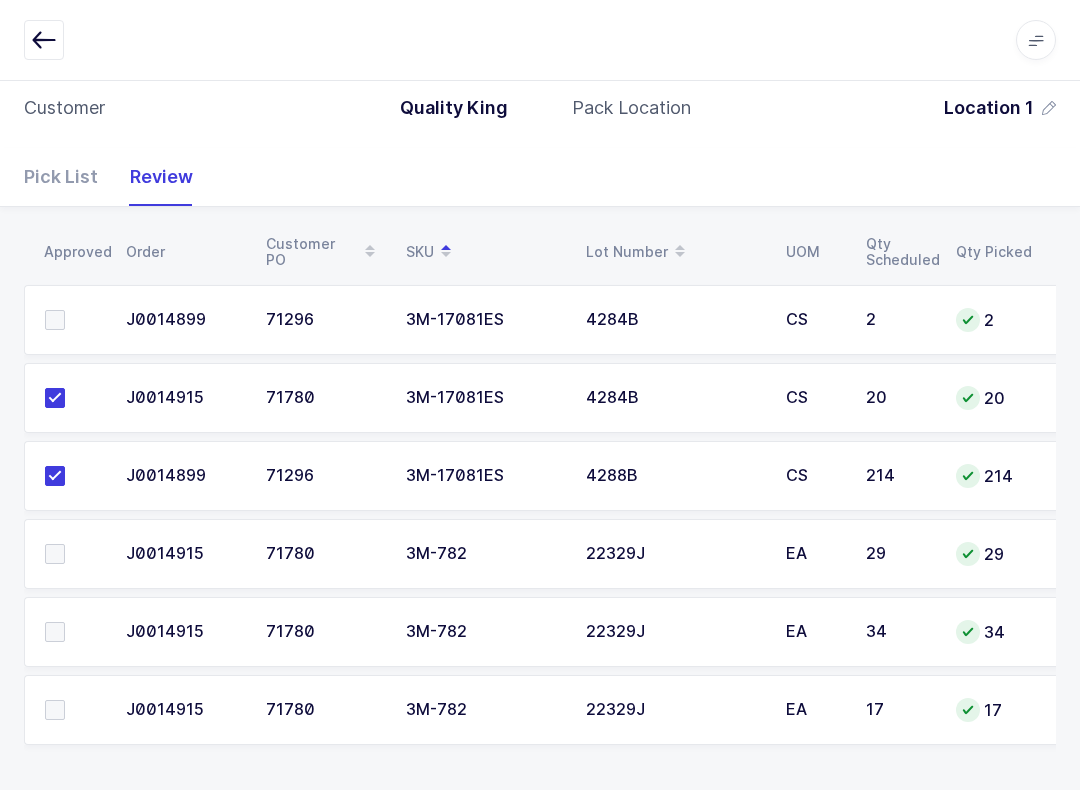 click at bounding box center [55, 710] 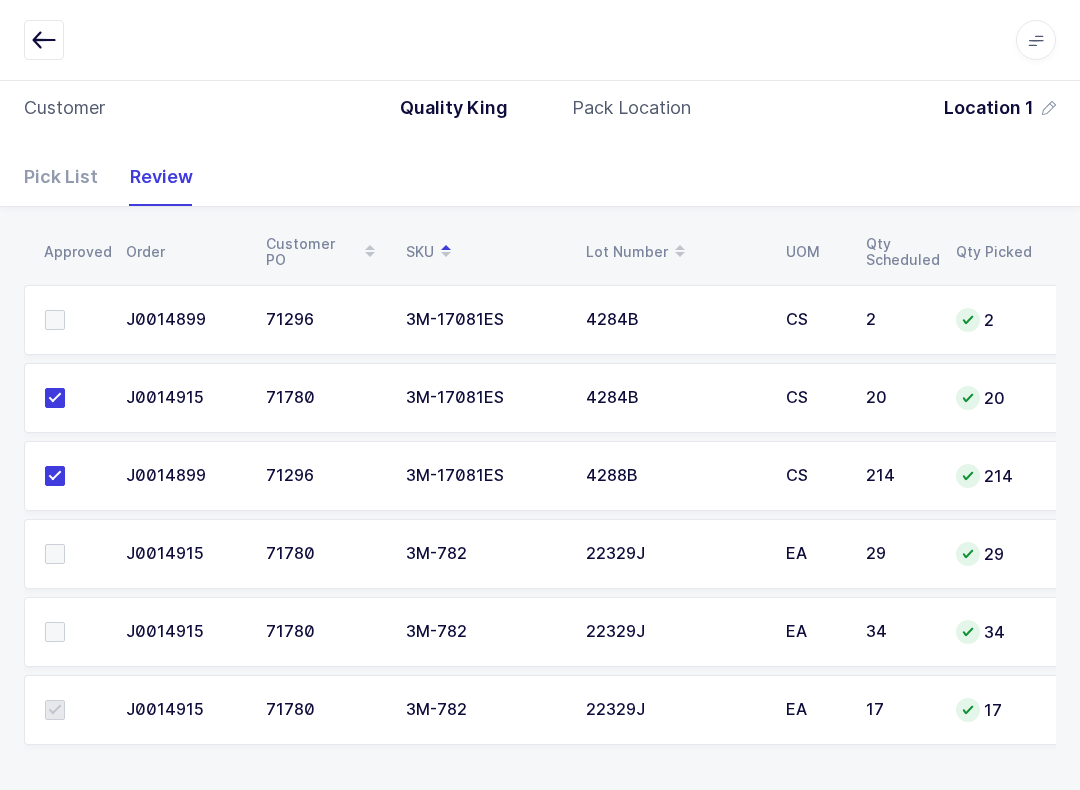 click at bounding box center (55, 632) 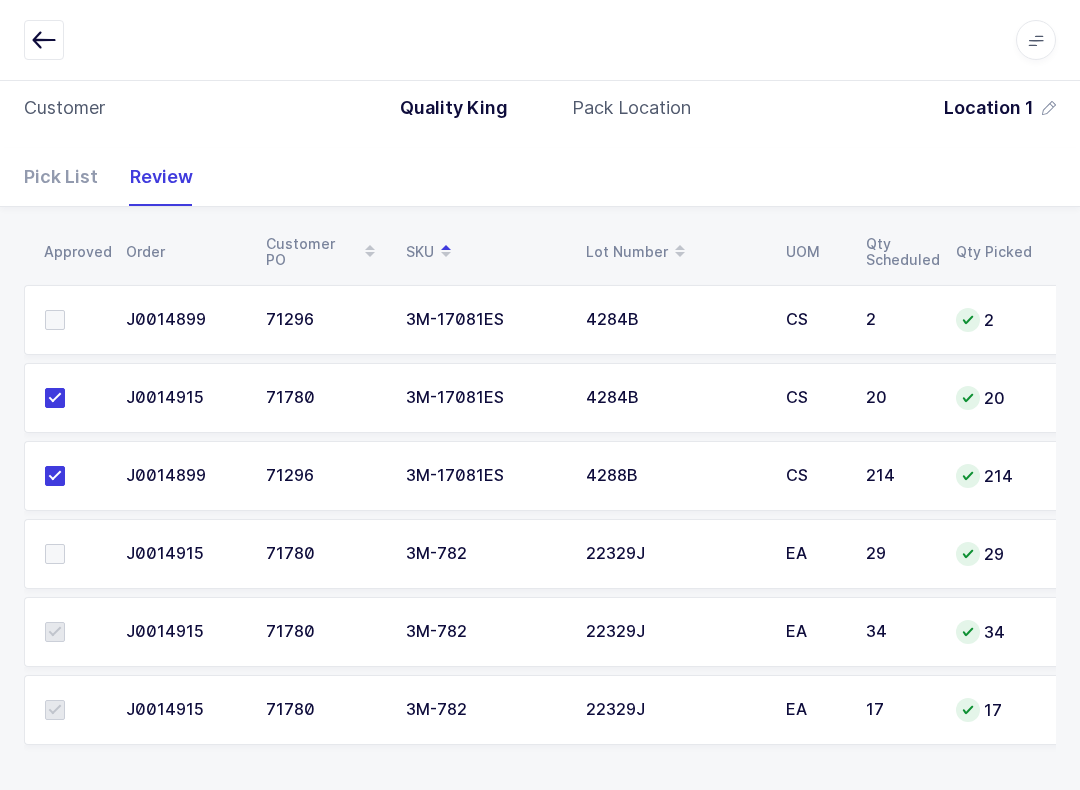 click at bounding box center (55, 554) 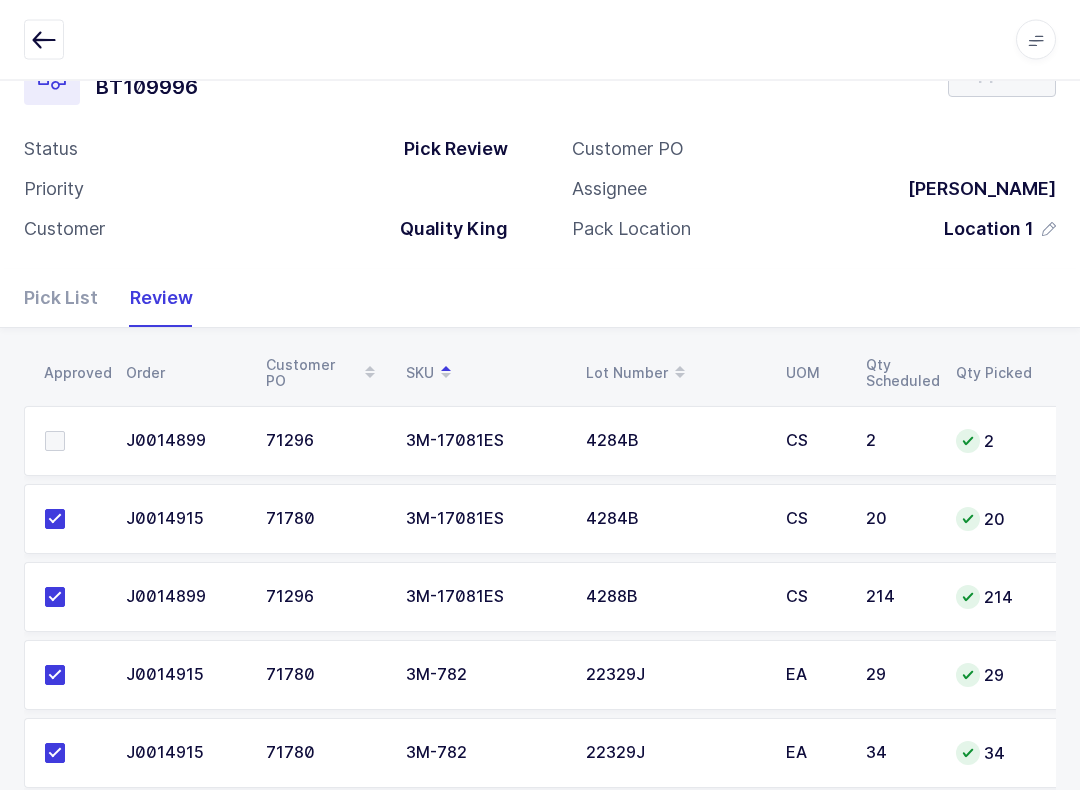scroll, scrollTop: 192, scrollLeft: 0, axis: vertical 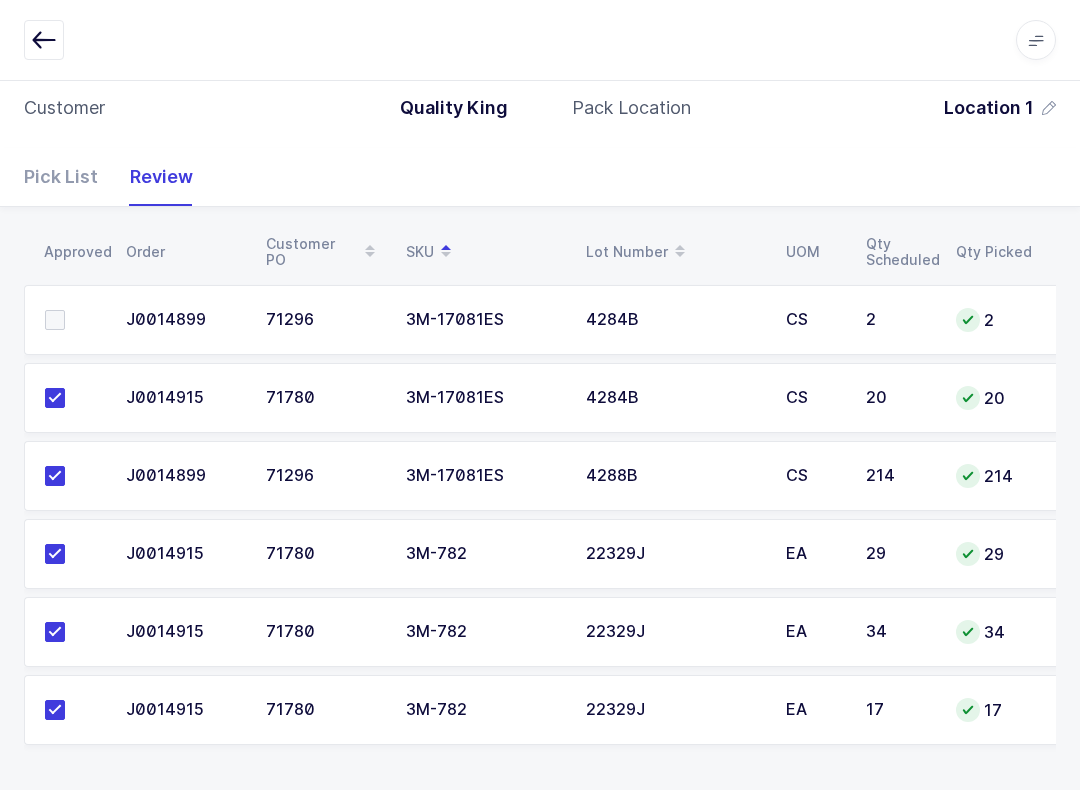 click at bounding box center [55, 320] 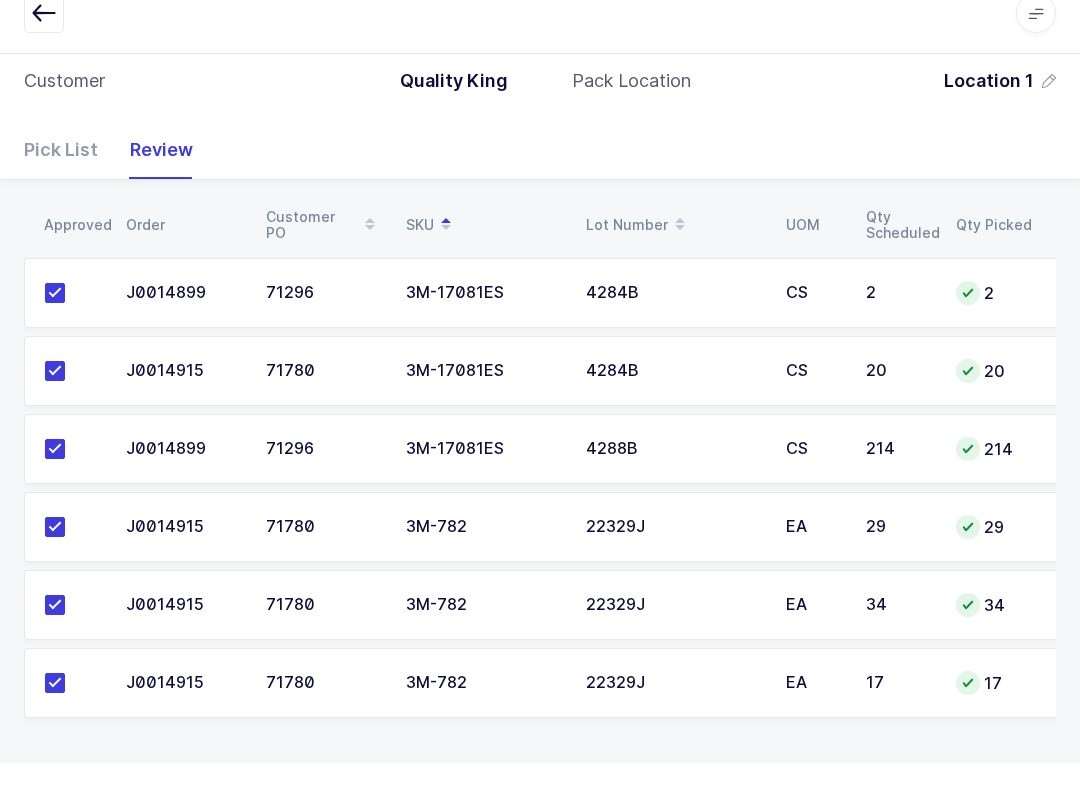 scroll, scrollTop: 0, scrollLeft: 0, axis: both 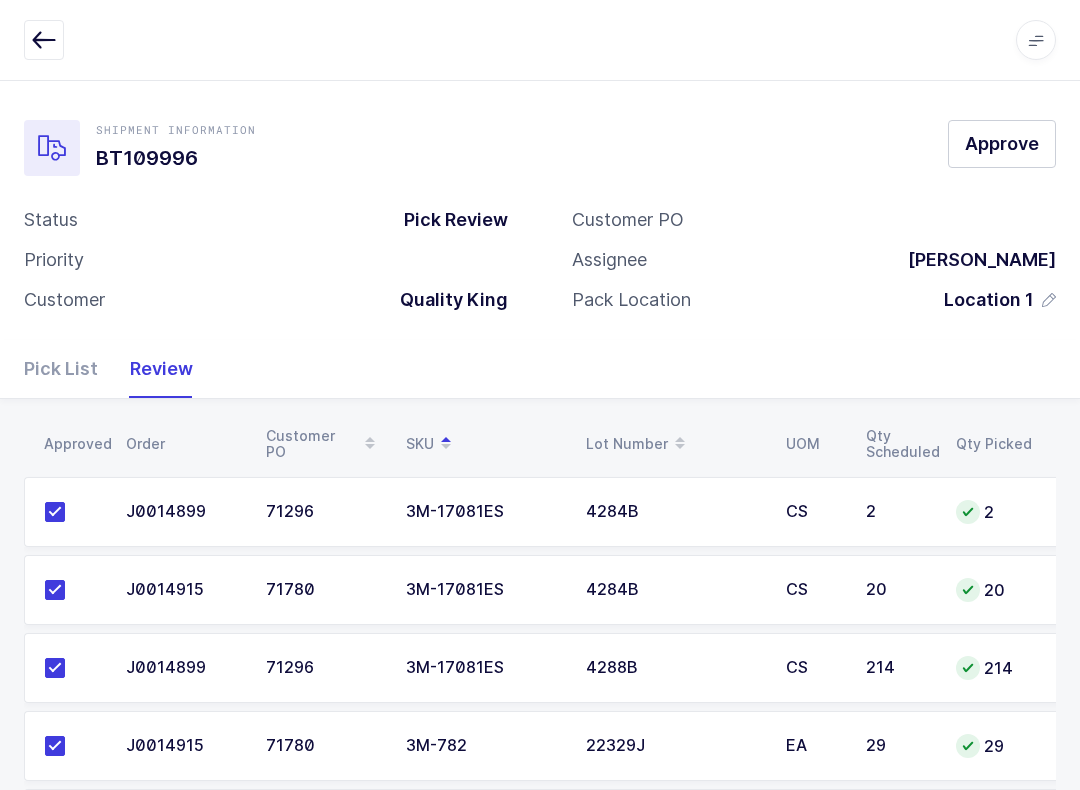 click on "Approve" at bounding box center [1002, 143] 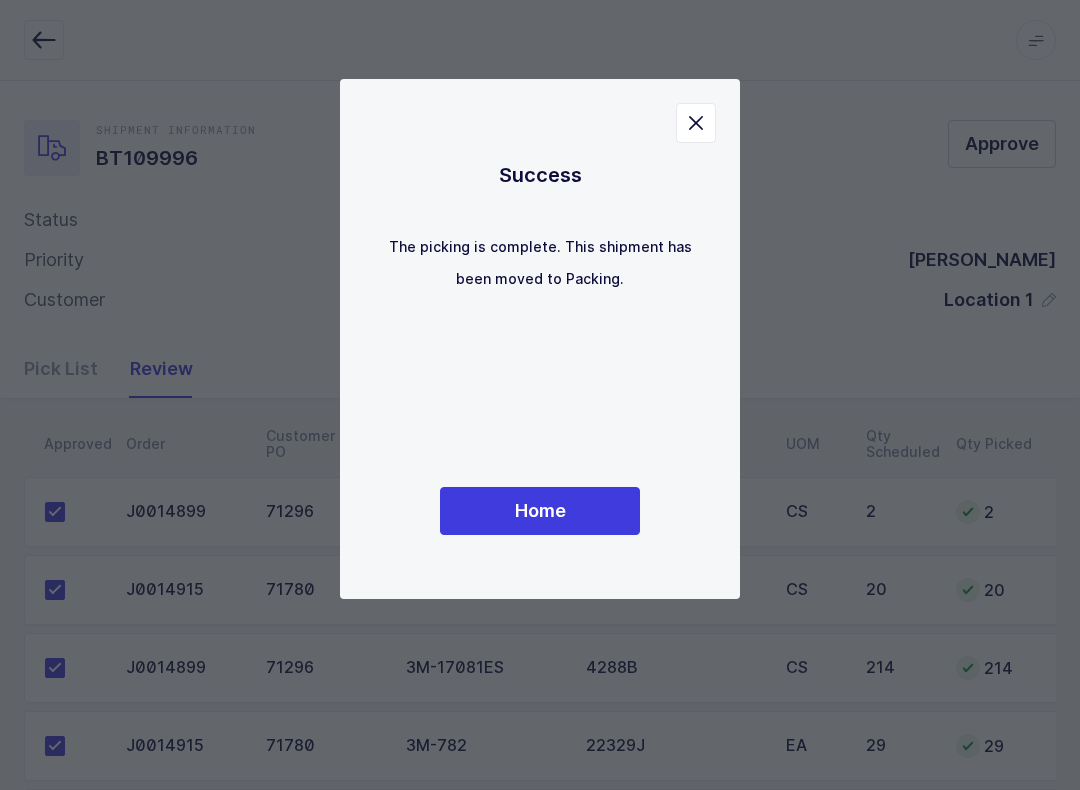 click on "Home" at bounding box center [540, 511] 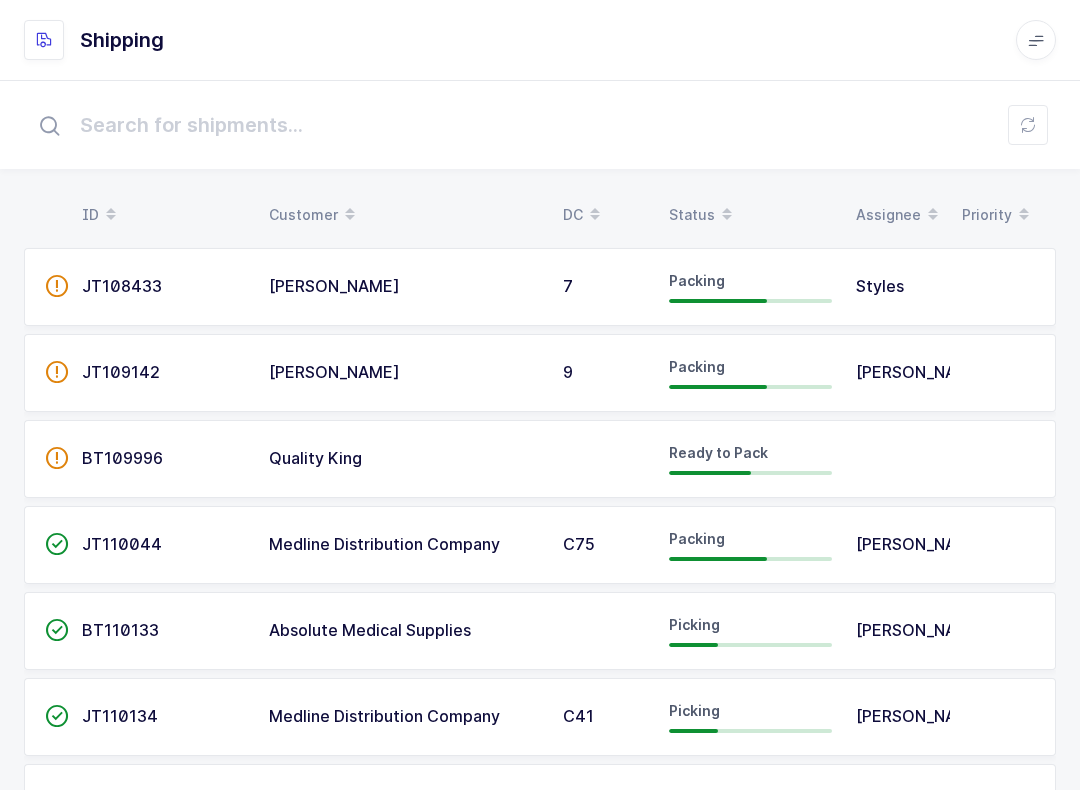 click on "ID Customer DC Status Assignee Priority  JT108433 [PERSON_NAME] 7 Packing   Styles  JT109142 [PERSON_NAME] 9 Packing   [PERSON_NAME]  BT109996 Quality King Ready to Pack    JT110044 Medline Distribution Company C75 Packing   Quwaamiir [PERSON_NAME]  BT110133 Absolute Medical Supplies Picking   [PERSON_NAME]  JT110134 Medline Distribution Company C41 Picking   [PERSON_NAME]  BT110136 EMS IMPORTS Picking   [PERSON_NAME]" at bounding box center [540, 485] 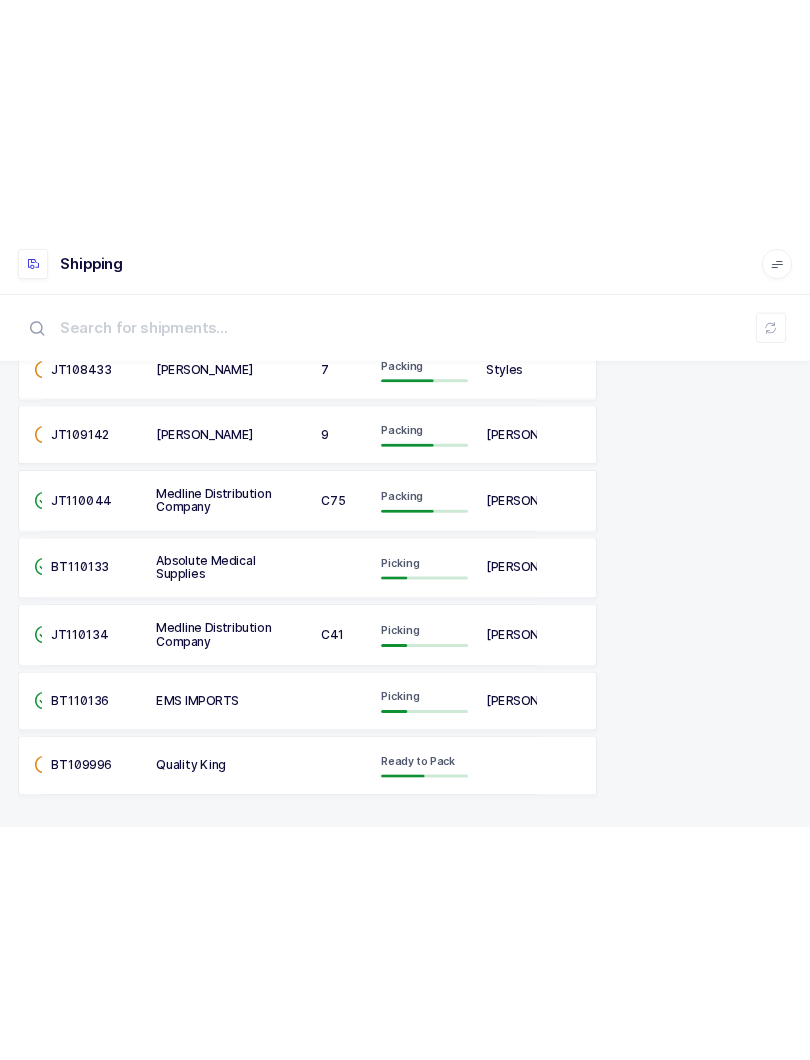 scroll, scrollTop: 0, scrollLeft: 0, axis: both 